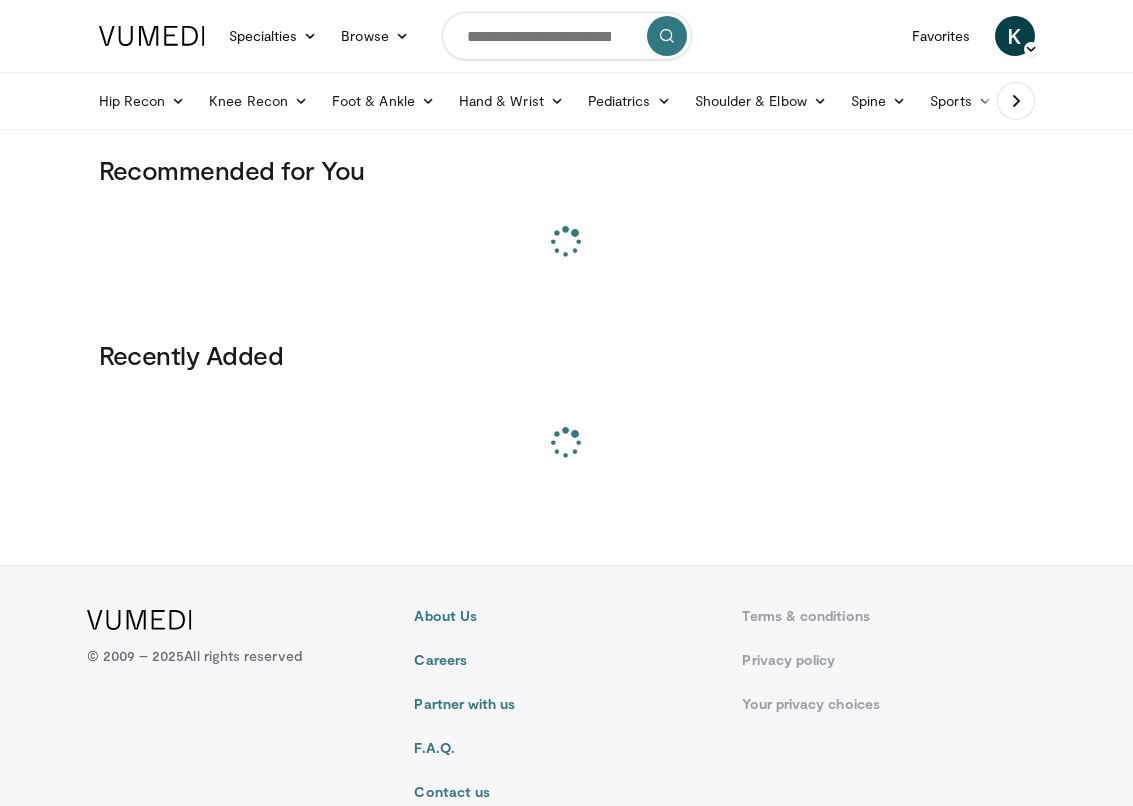 scroll, scrollTop: 0, scrollLeft: 0, axis: both 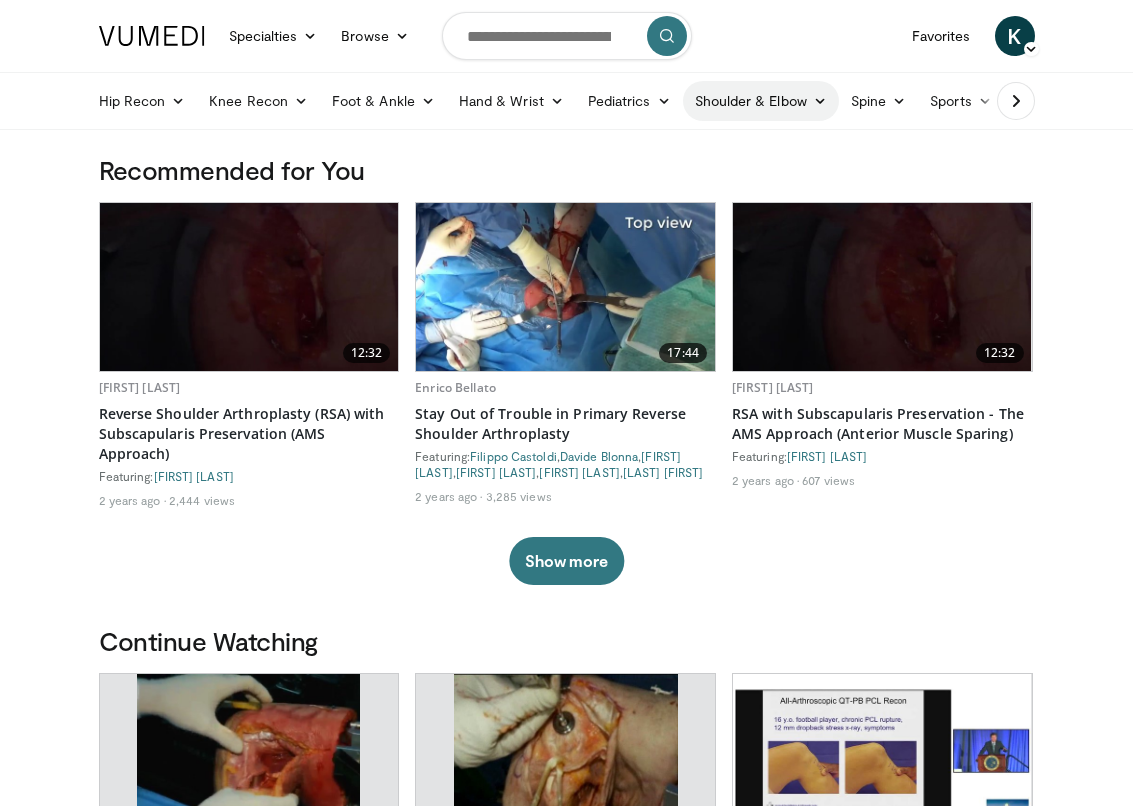 click on "Shoulder & Elbow" at bounding box center (761, 101) 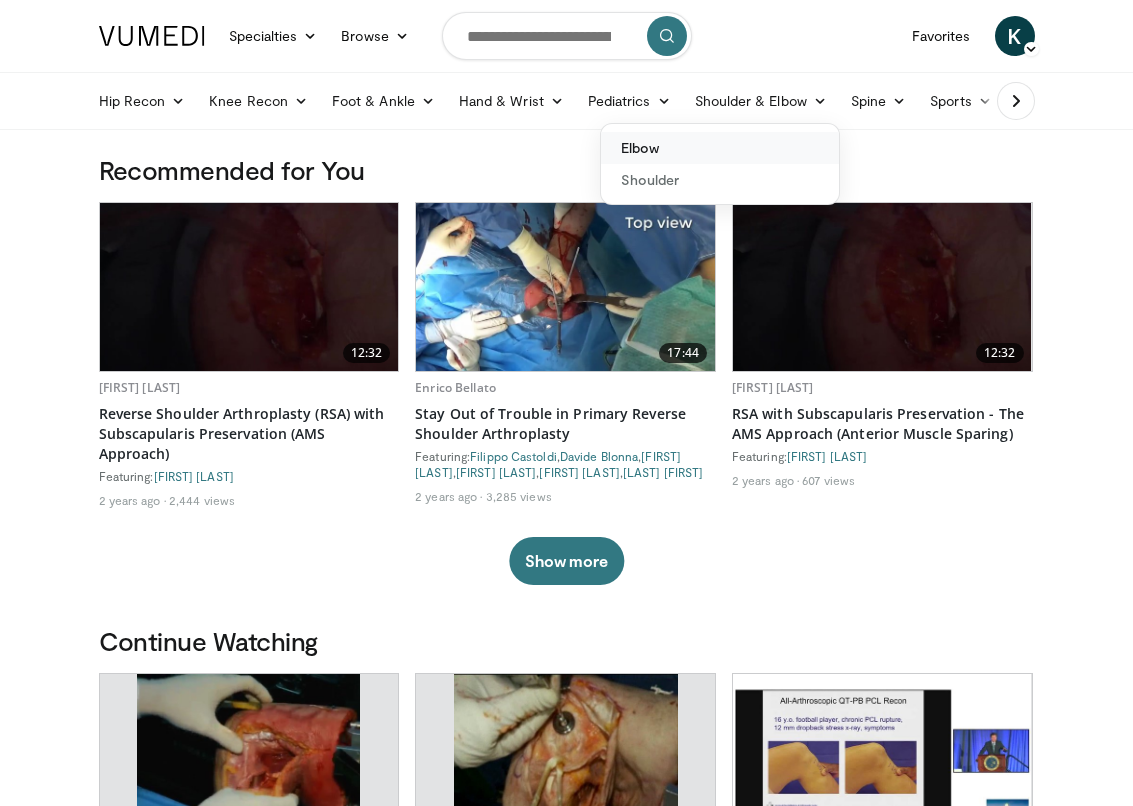 click on "Elbow" at bounding box center (720, 148) 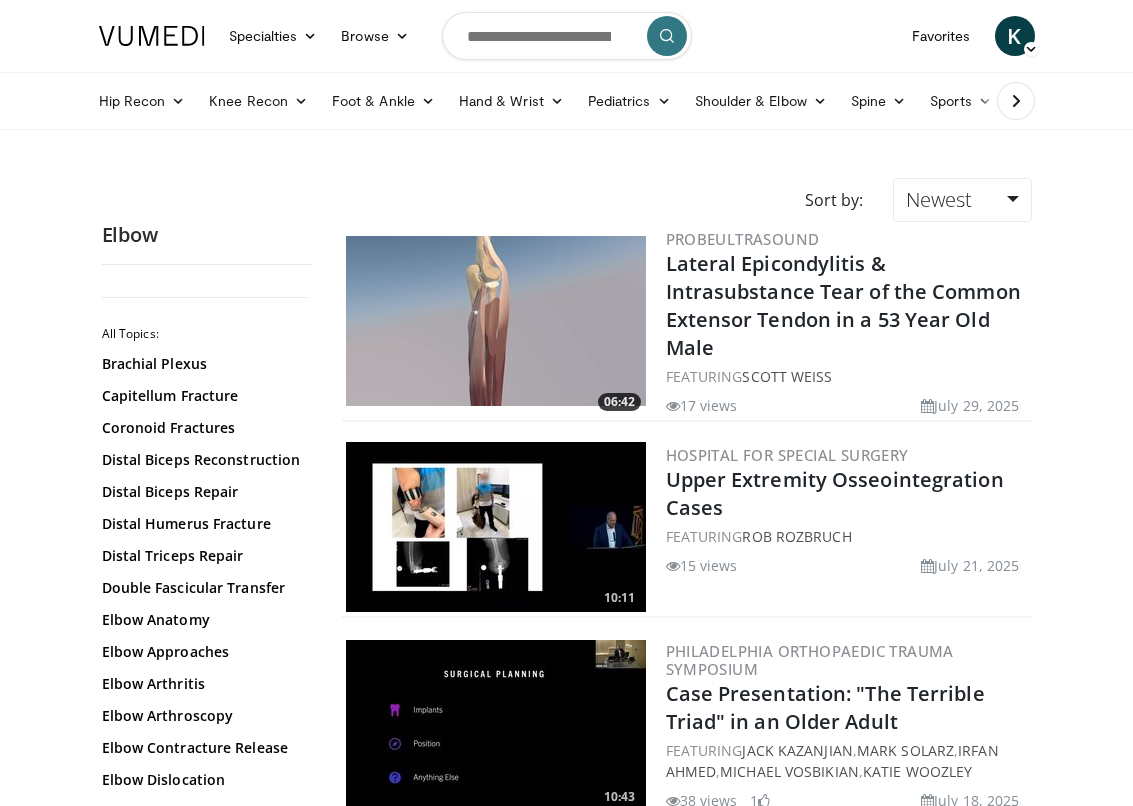 scroll, scrollTop: 0, scrollLeft: 0, axis: both 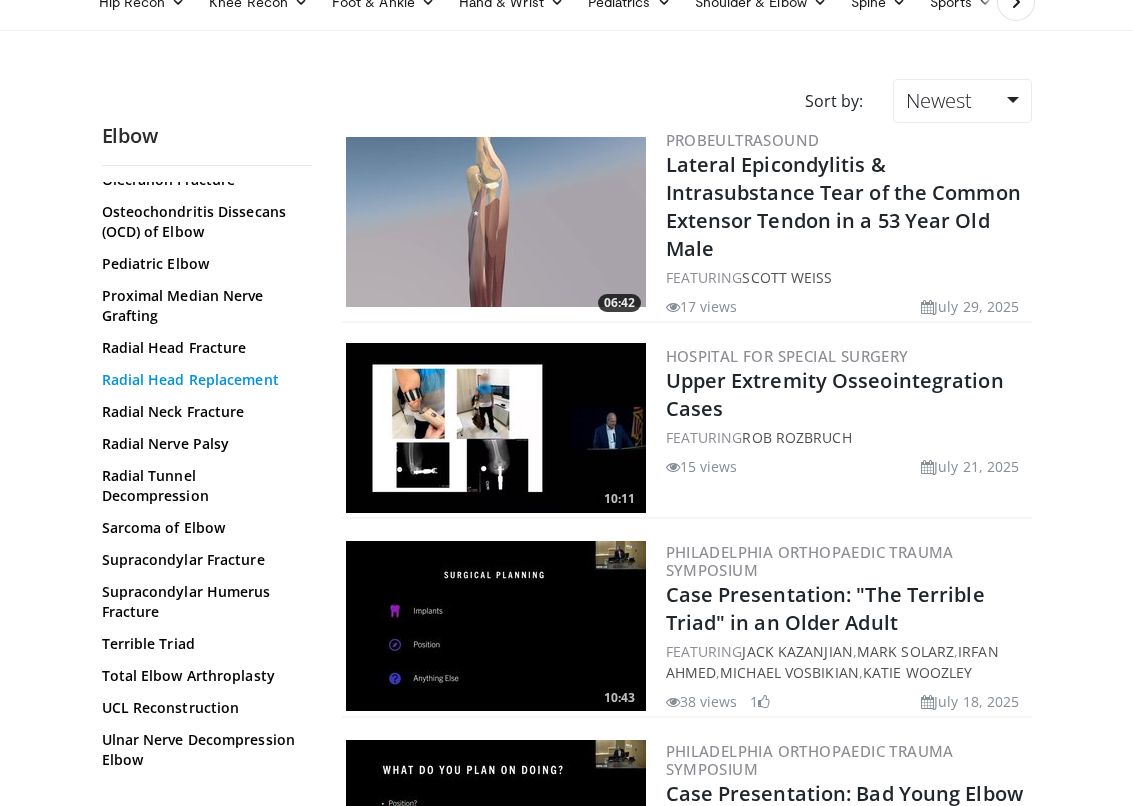 click on "Radial Head Replacement" at bounding box center (202, 380) 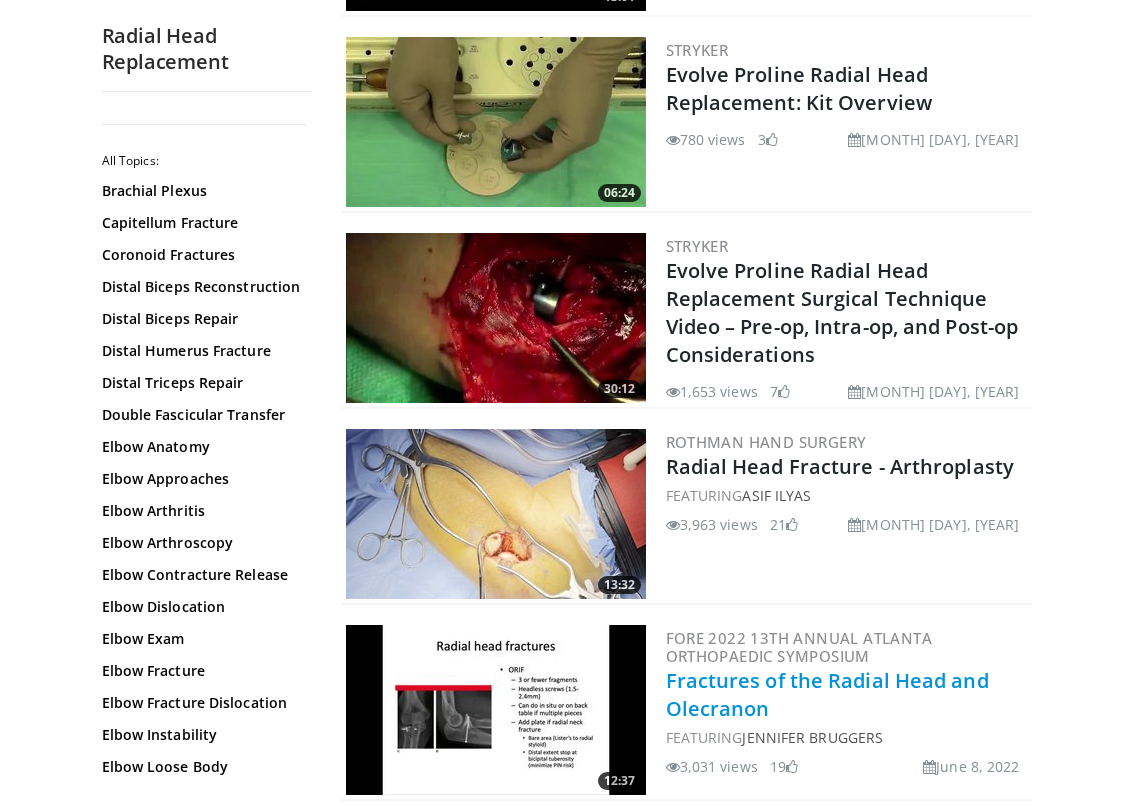 scroll, scrollTop: 386, scrollLeft: 0, axis: vertical 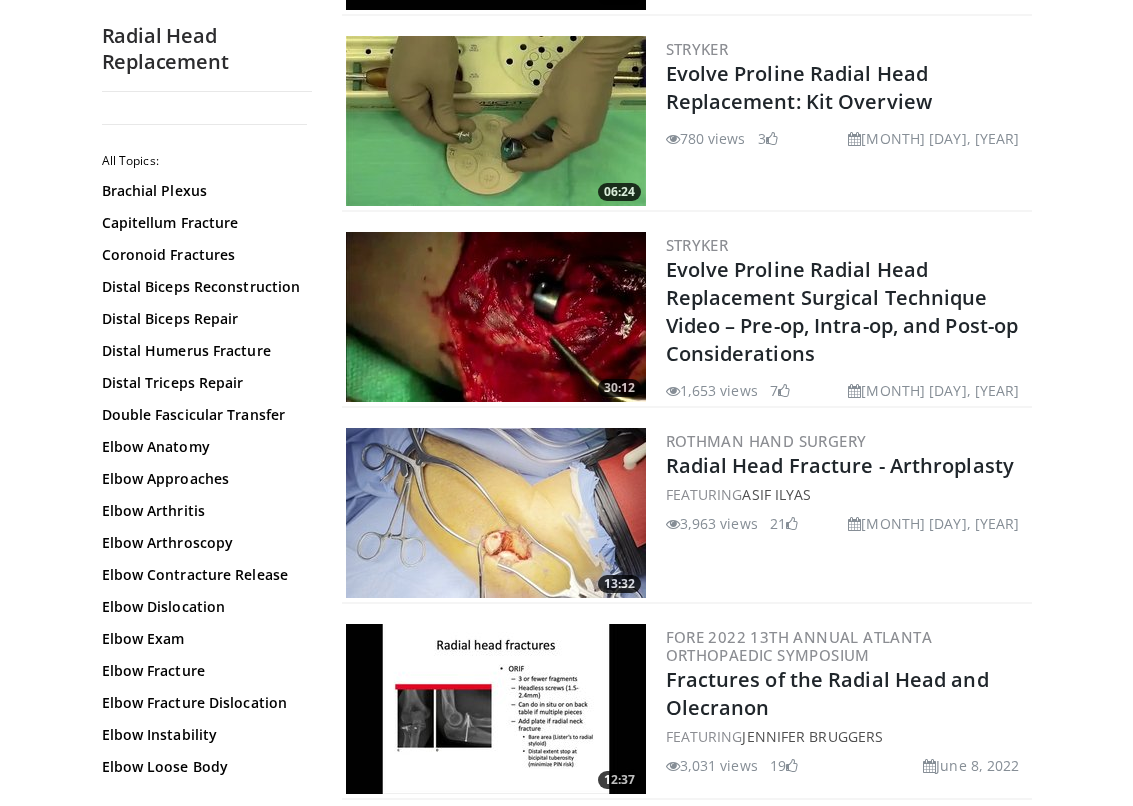 click on "[BRAND] [SPECIALTY]
[CONDITION]
FEATURING
[FIRST] [LAST]
3,963 views
[MONTH] [DAY], [YEAR]
21" at bounding box center (847, 513) 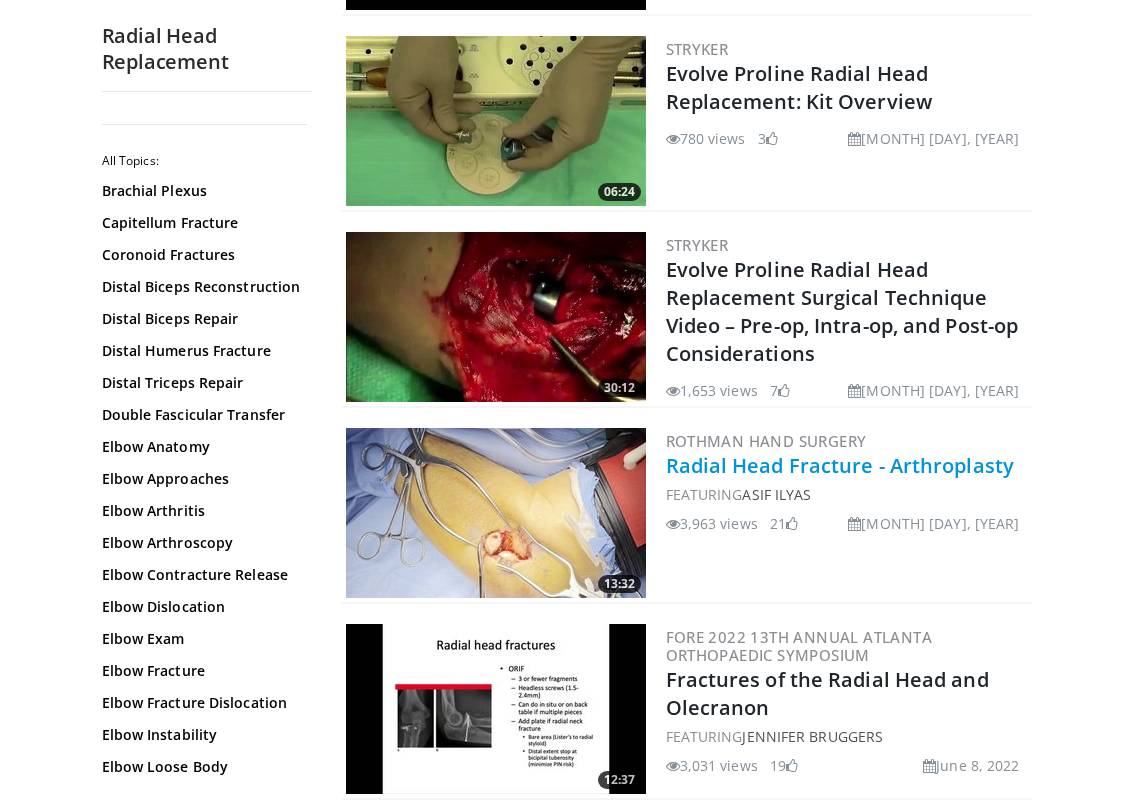 click on "Radial Head Fracture - Arthroplasty" at bounding box center [840, 465] 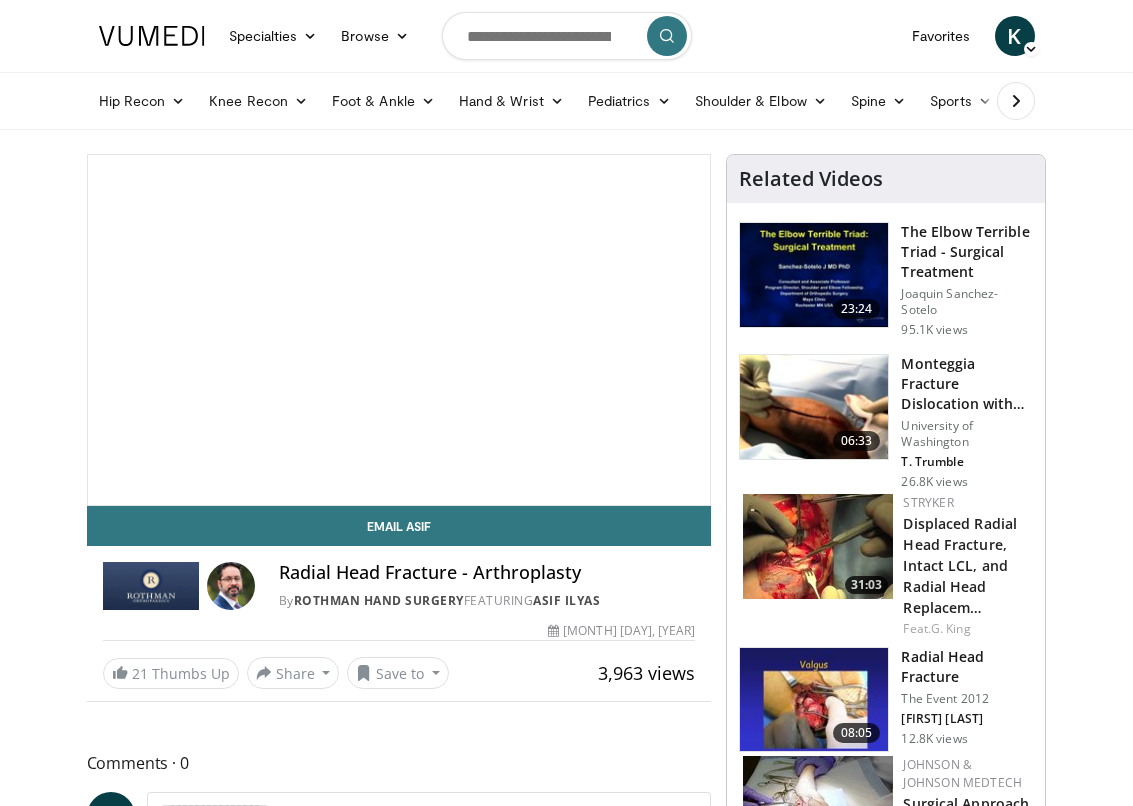 scroll, scrollTop: 0, scrollLeft: 0, axis: both 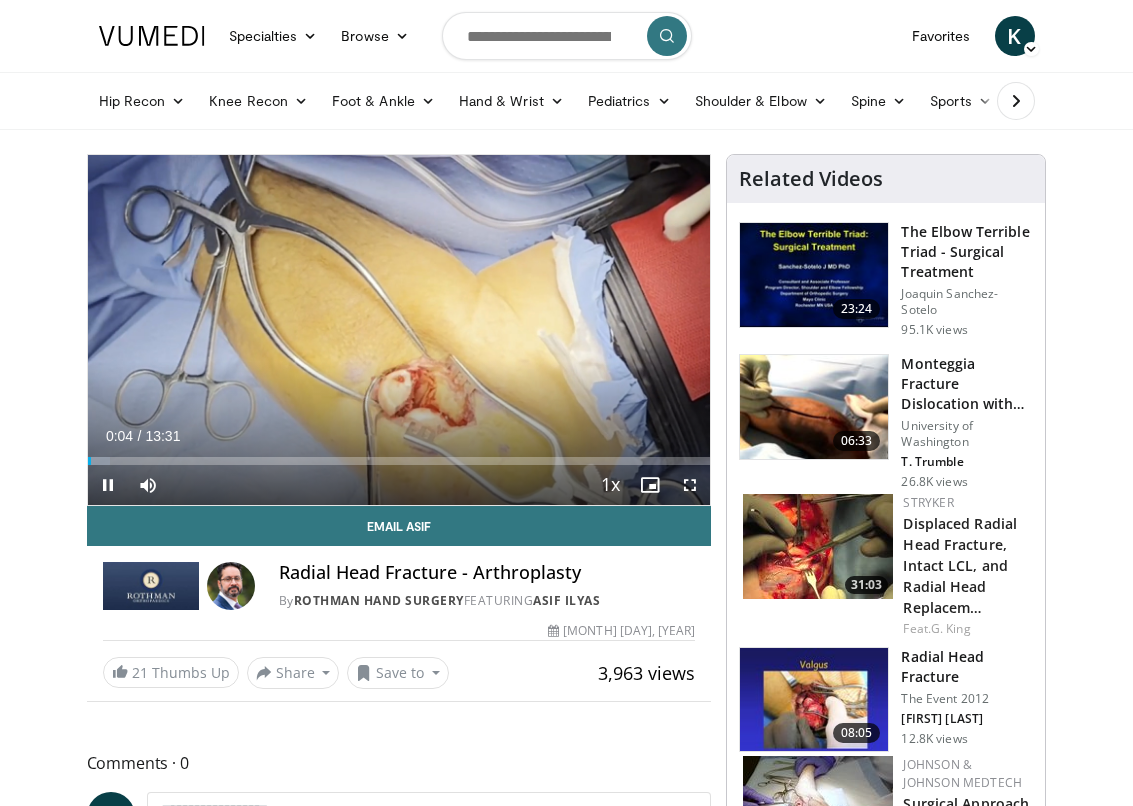 click at bounding box center (814, 700) 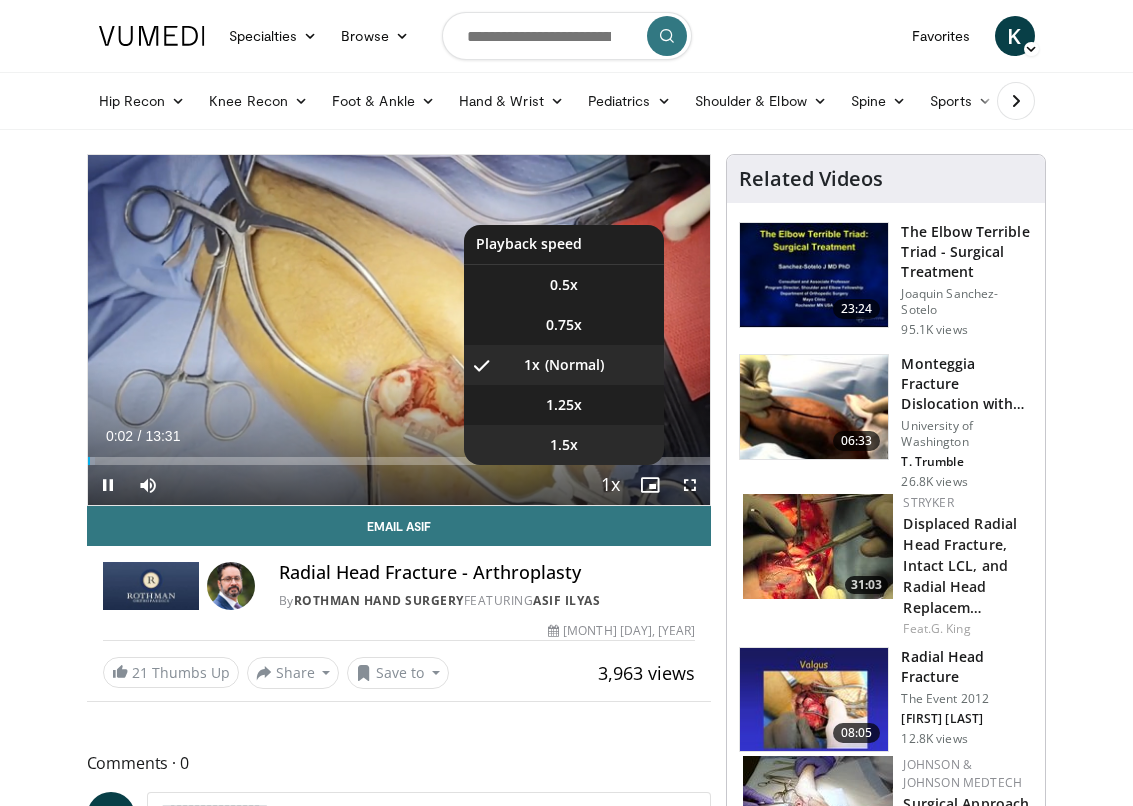 click on "1.5x" at bounding box center (564, 445) 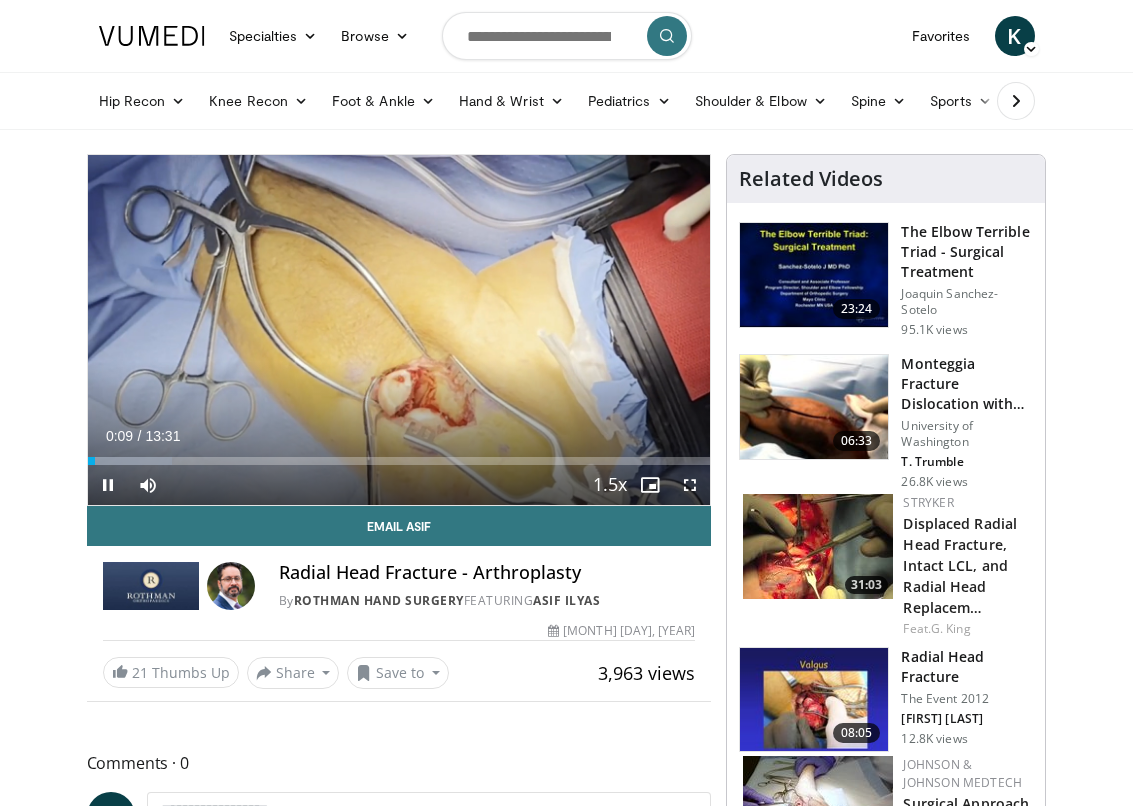 click on "**********" at bounding box center [399, 330] 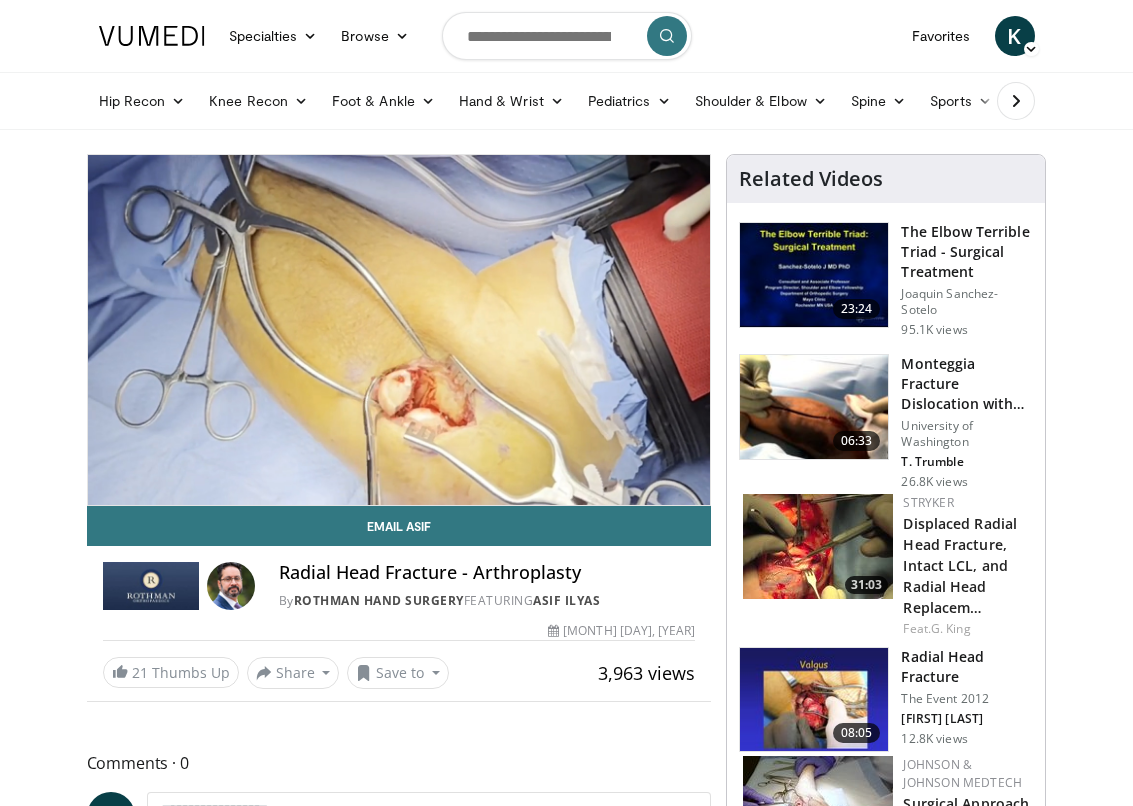 scroll, scrollTop: 0, scrollLeft: 0, axis: both 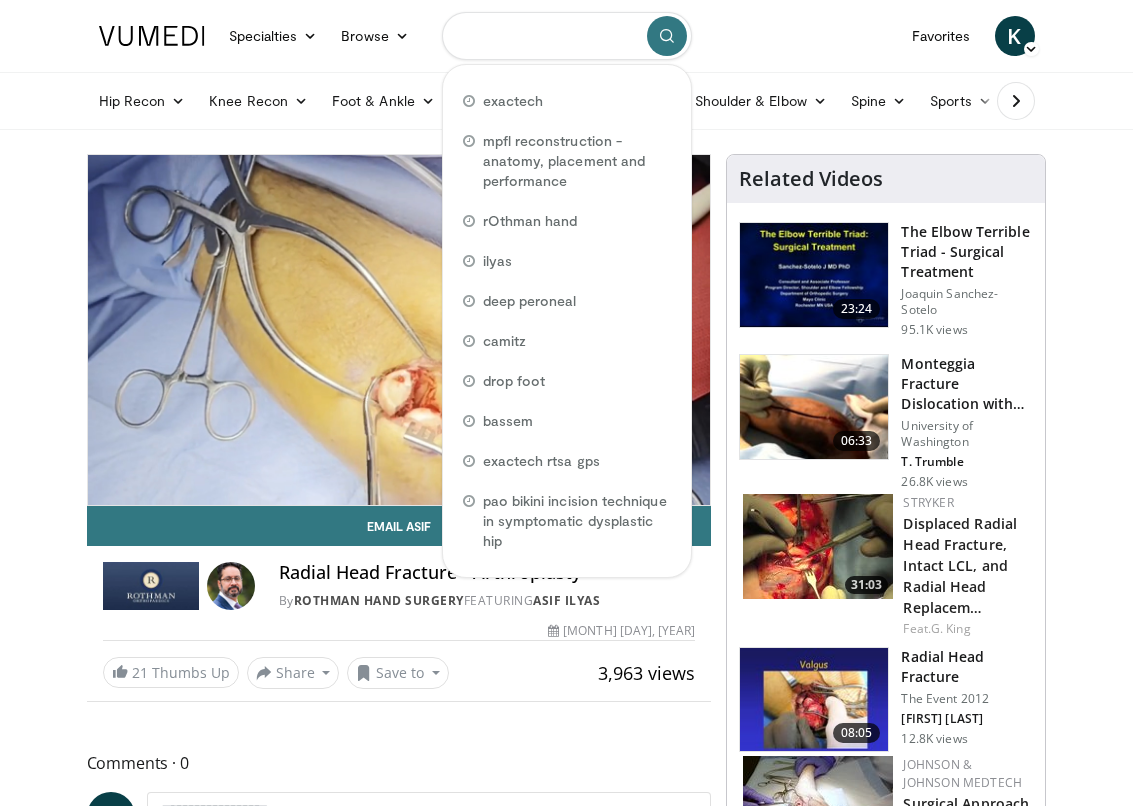 click at bounding box center [567, 36] 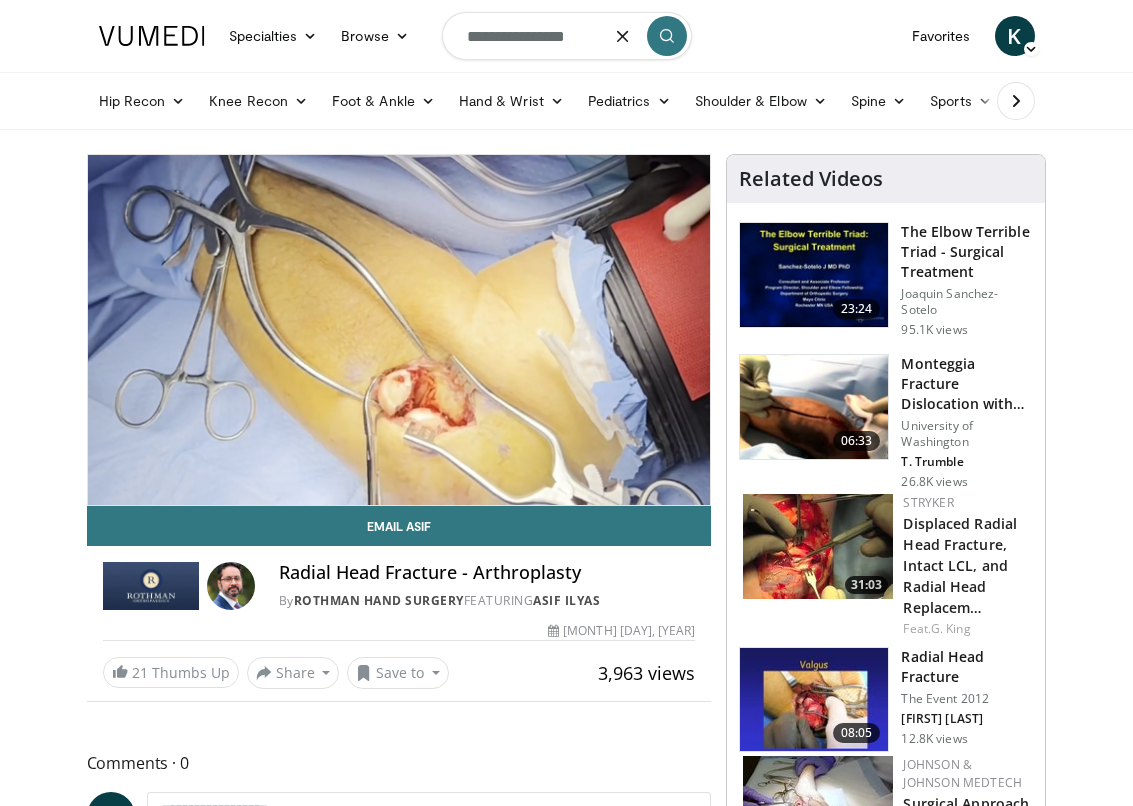 type on "**********" 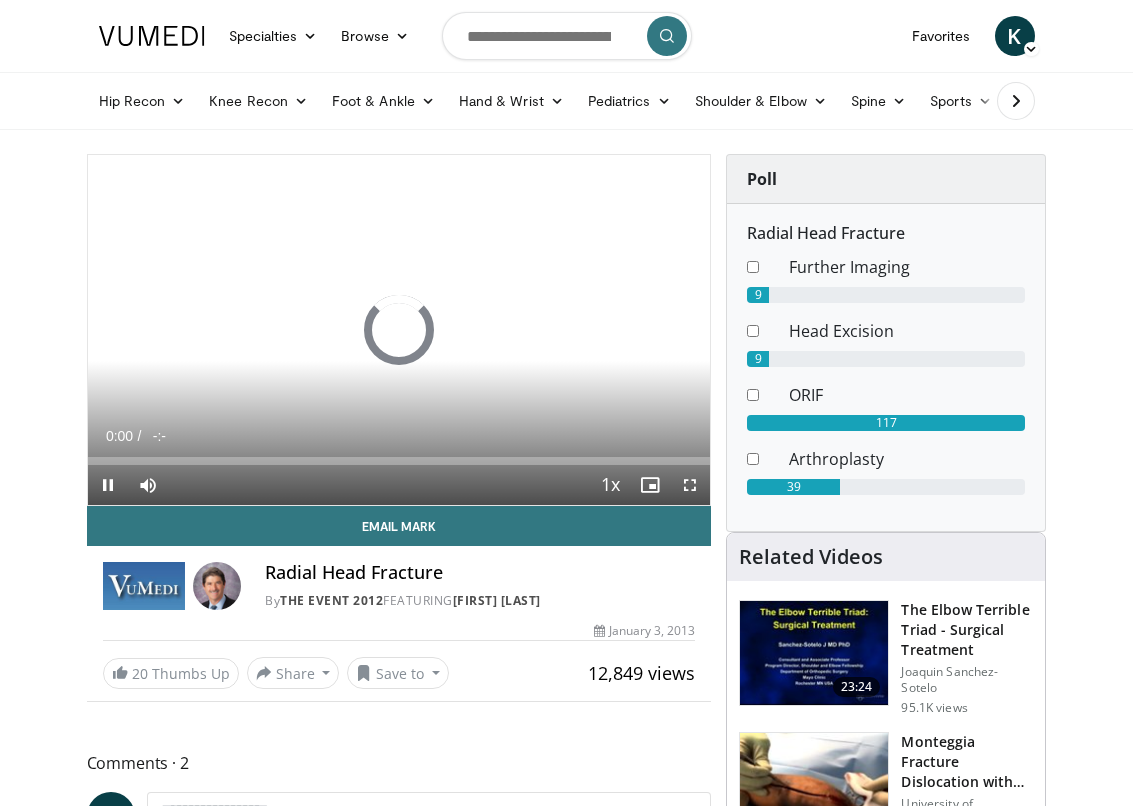 scroll, scrollTop: 0, scrollLeft: 0, axis: both 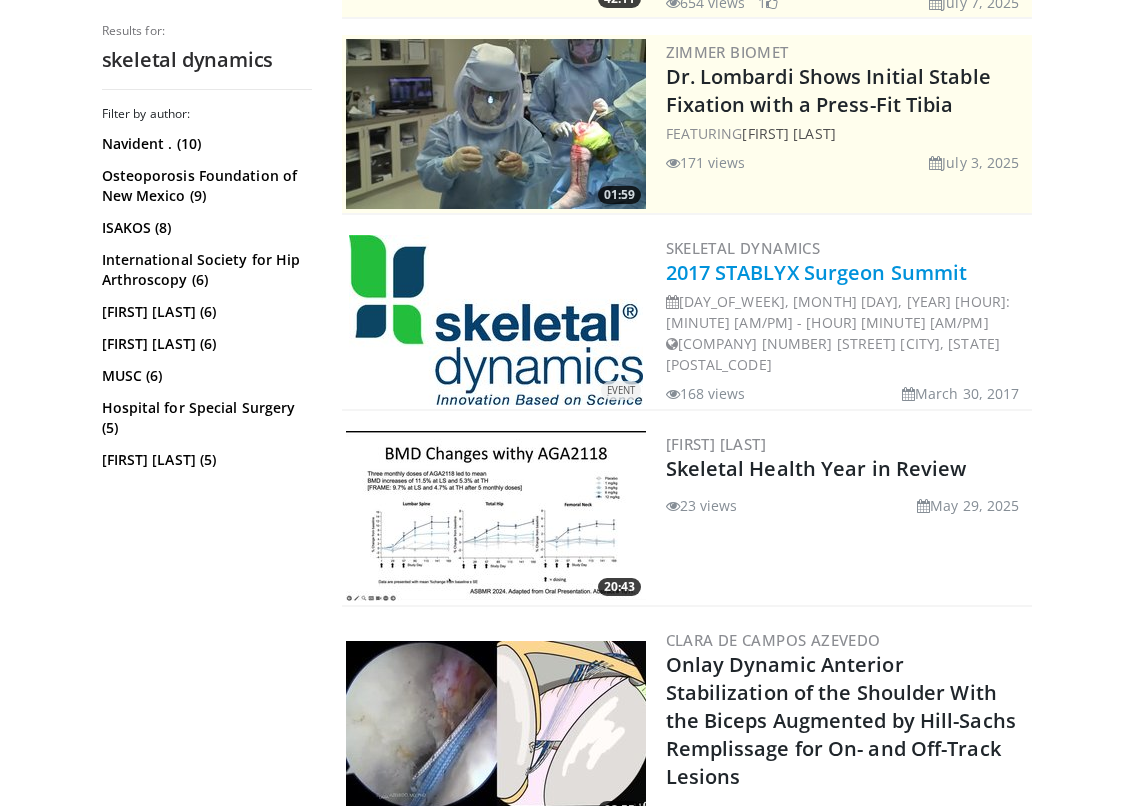click on "2017 STABLYX Surgeon Summit" at bounding box center (817, 272) 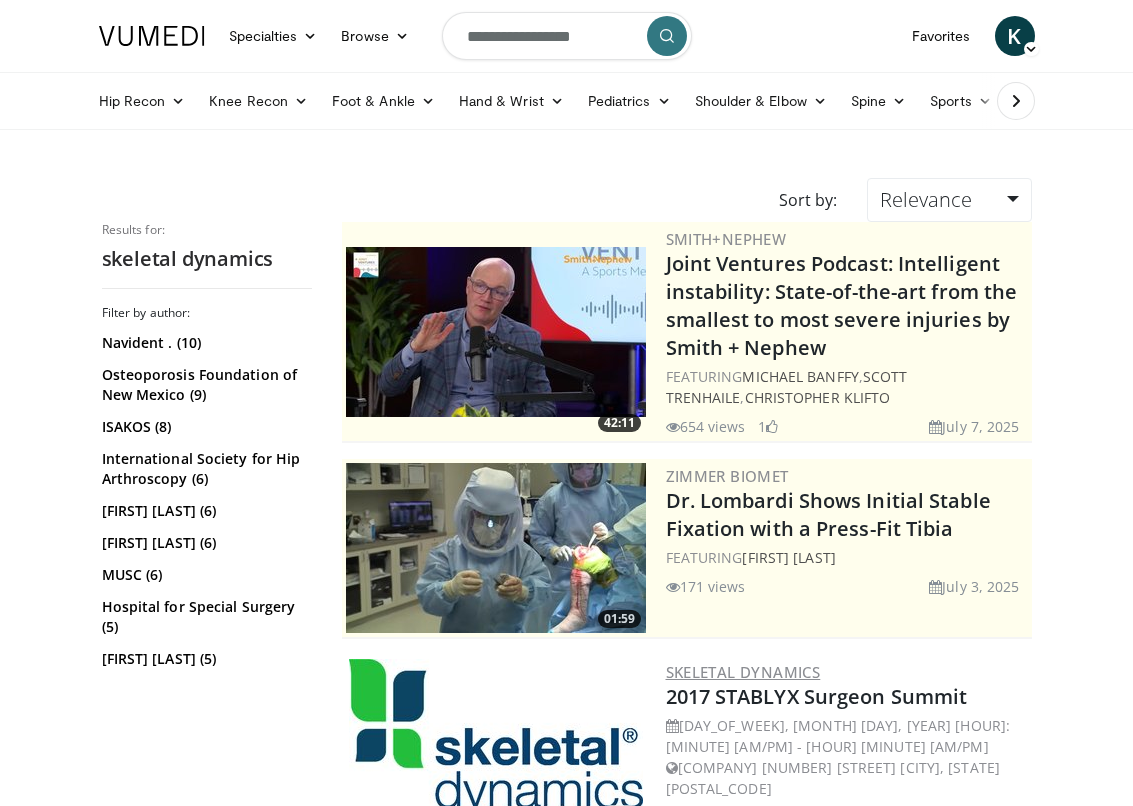 scroll, scrollTop: 0, scrollLeft: 0, axis: both 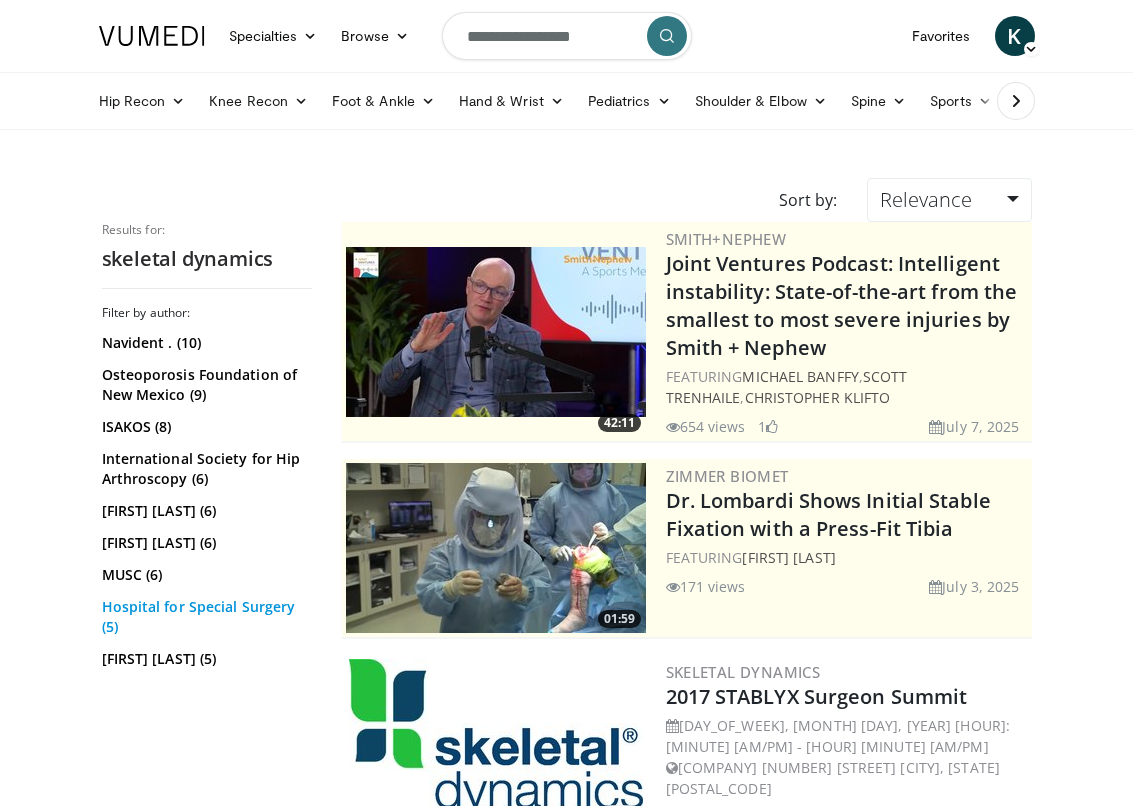 click on "Hospital for Special Surgery (5)" at bounding box center (204, 617) 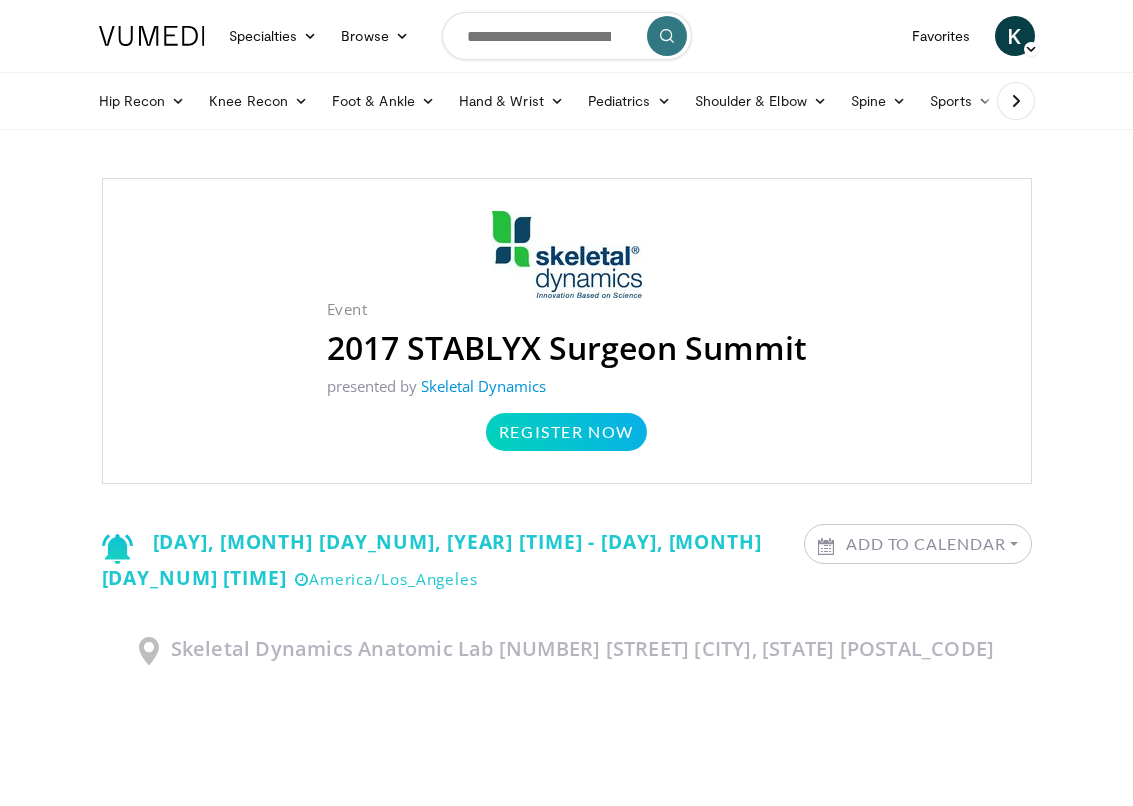 scroll, scrollTop: 0, scrollLeft: 0, axis: both 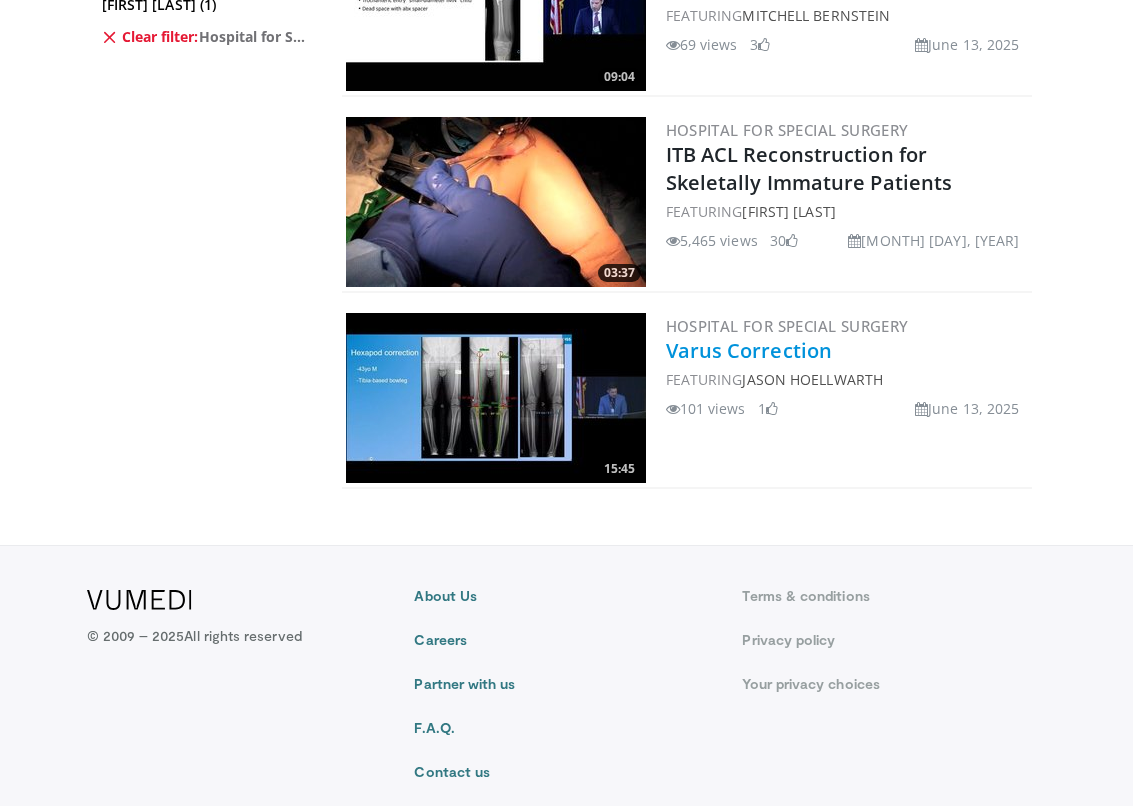 click on "Varus Correction" at bounding box center (749, 350) 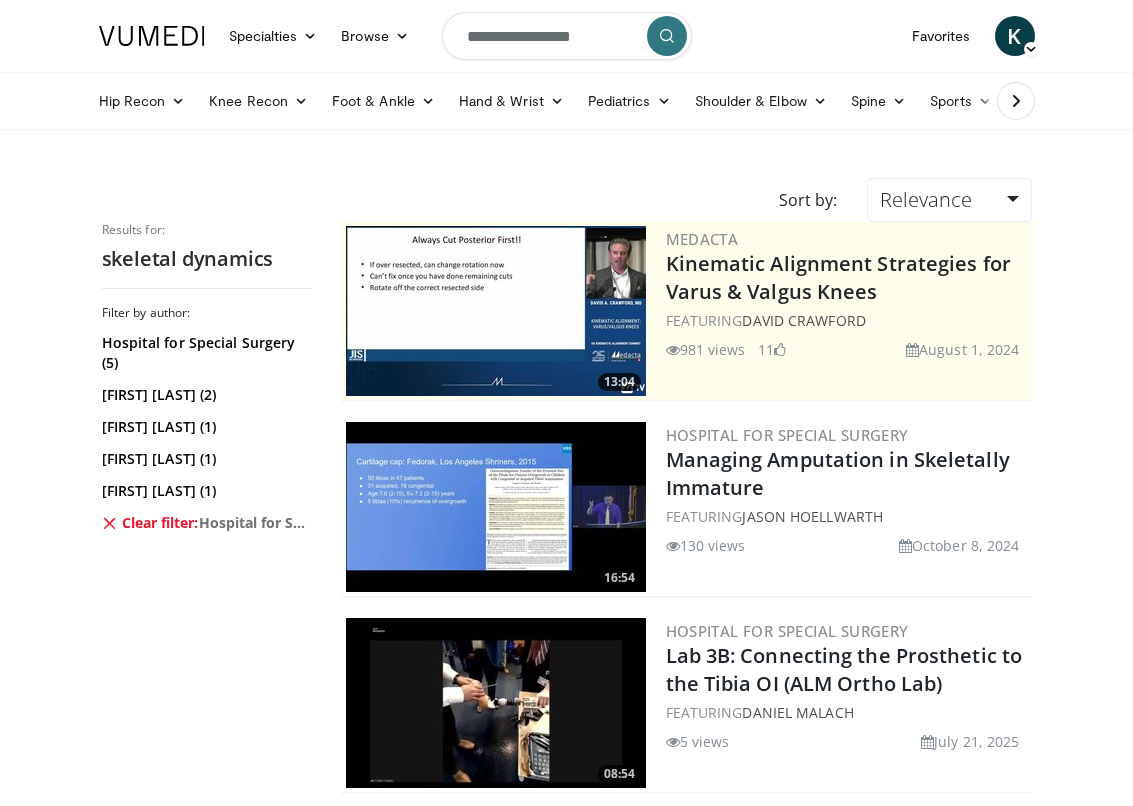 scroll, scrollTop: 0, scrollLeft: 0, axis: both 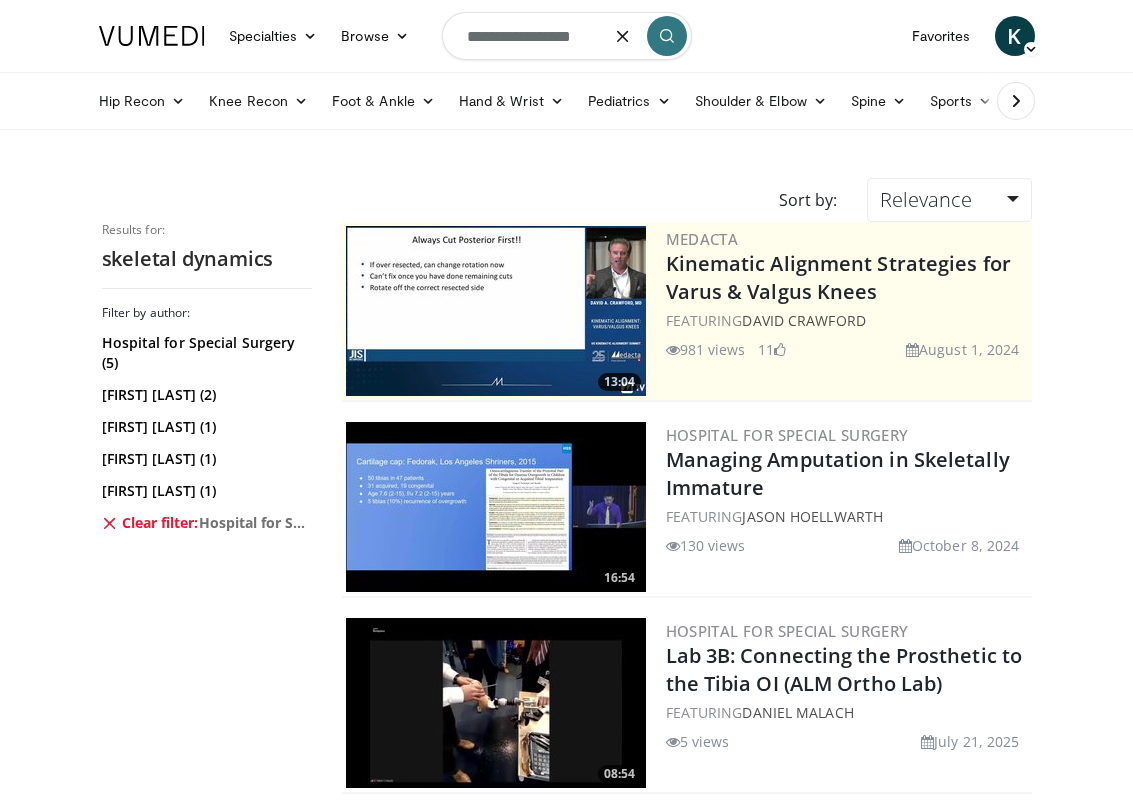 drag, startPoint x: 597, startPoint y: 40, endPoint x: 465, endPoint y: 35, distance: 132.09467 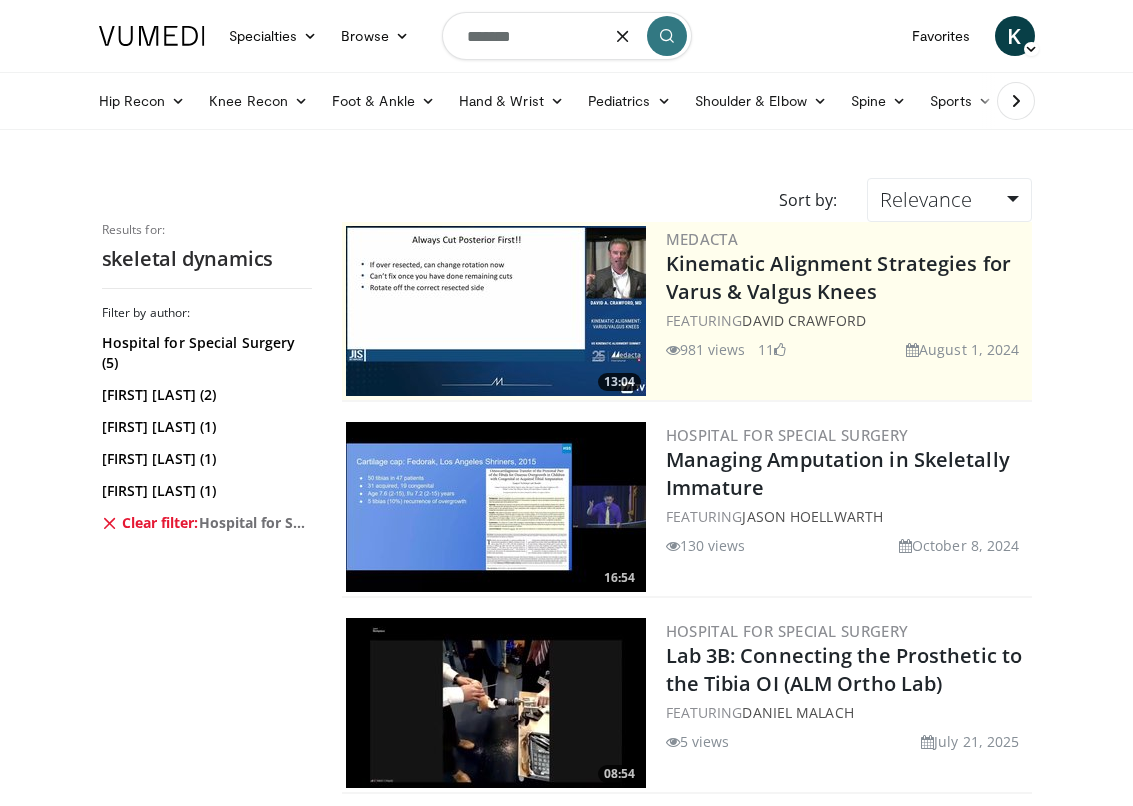 type on "********" 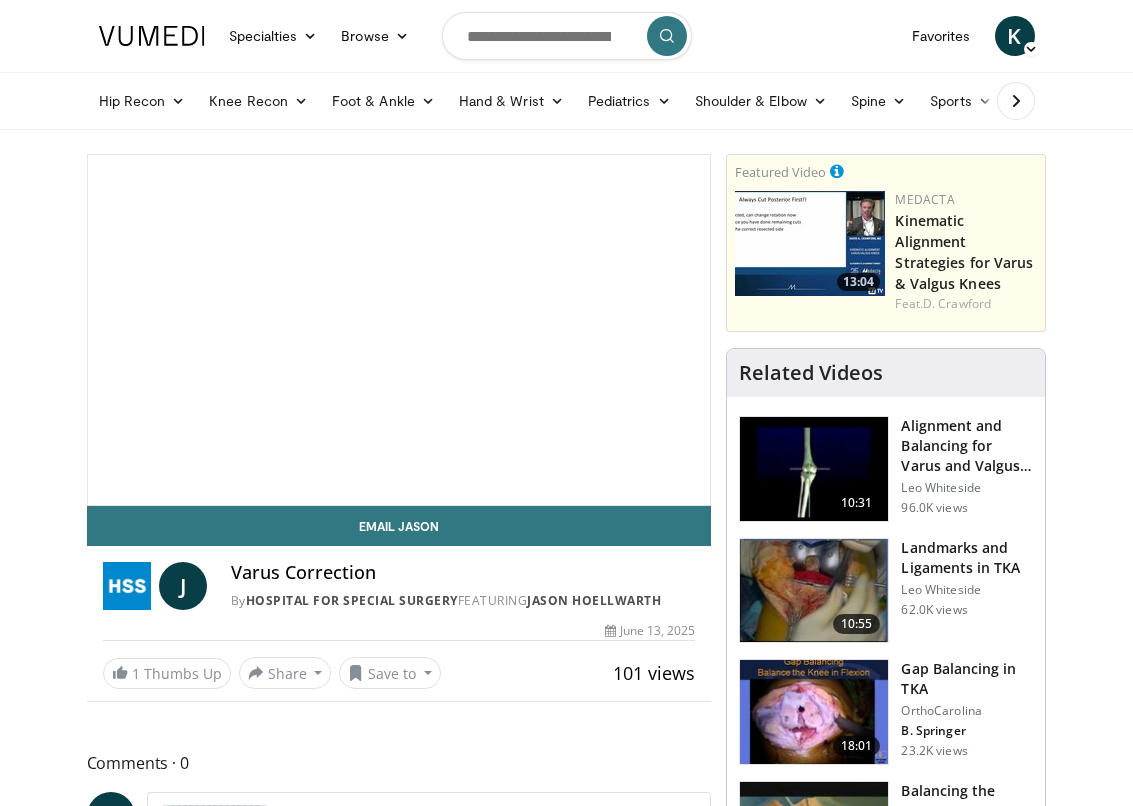 scroll, scrollTop: 0, scrollLeft: 0, axis: both 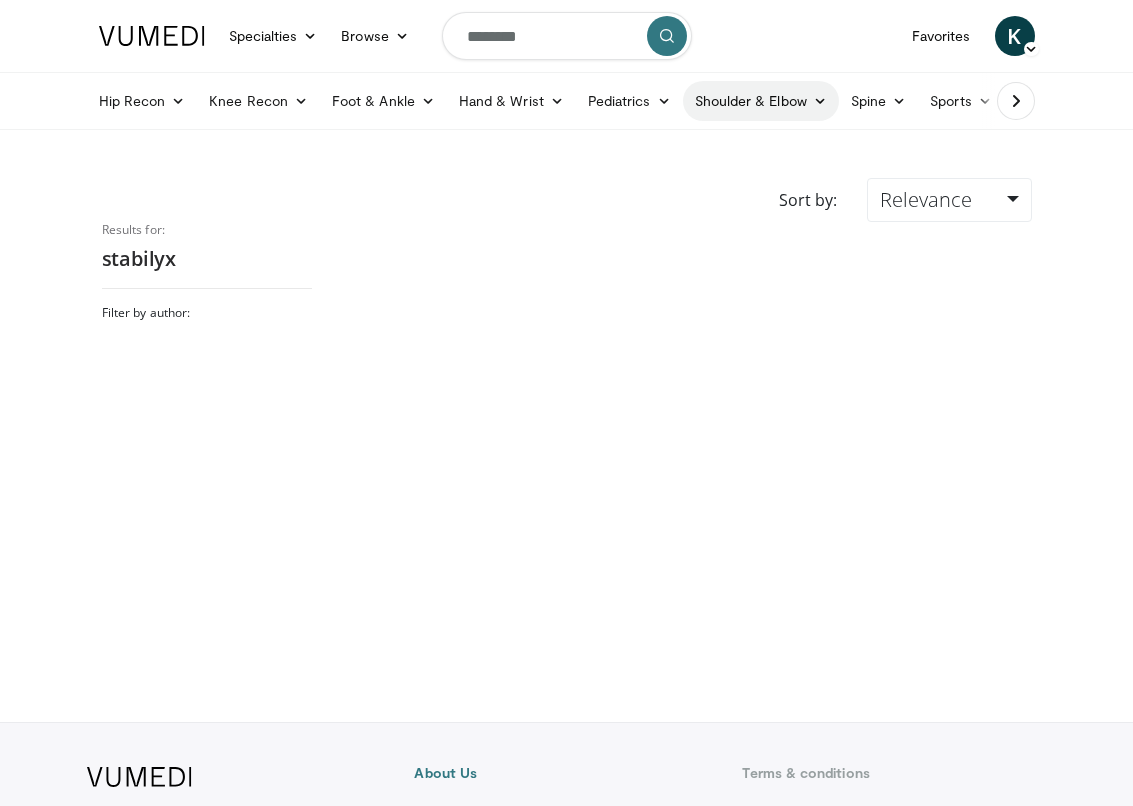 click on "Shoulder & Elbow" at bounding box center (761, 101) 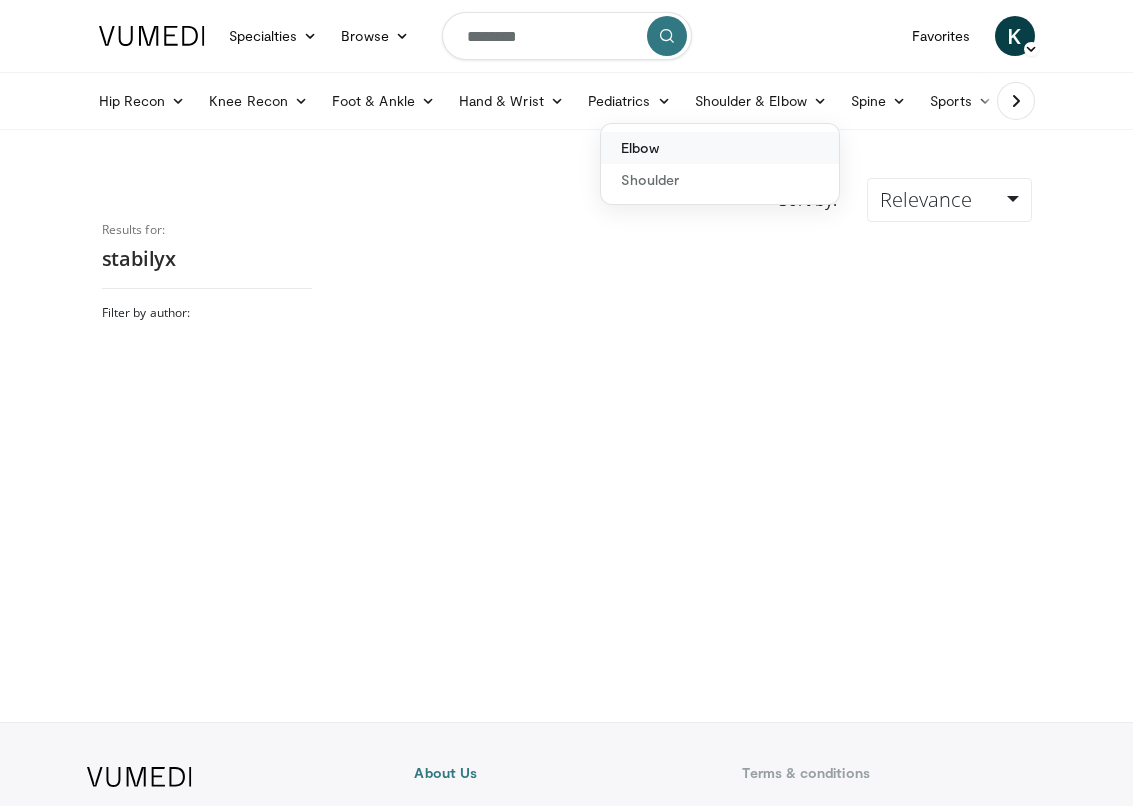 click on "Elbow" at bounding box center [720, 148] 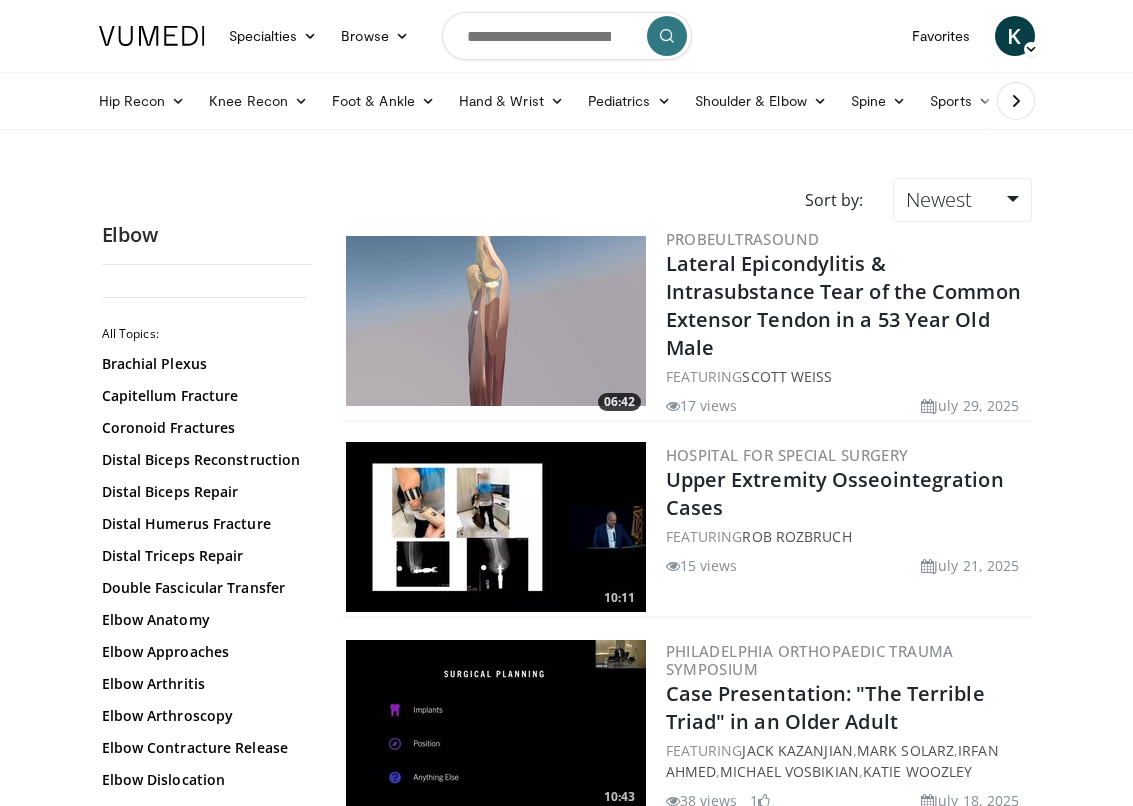 scroll, scrollTop: 0, scrollLeft: 0, axis: both 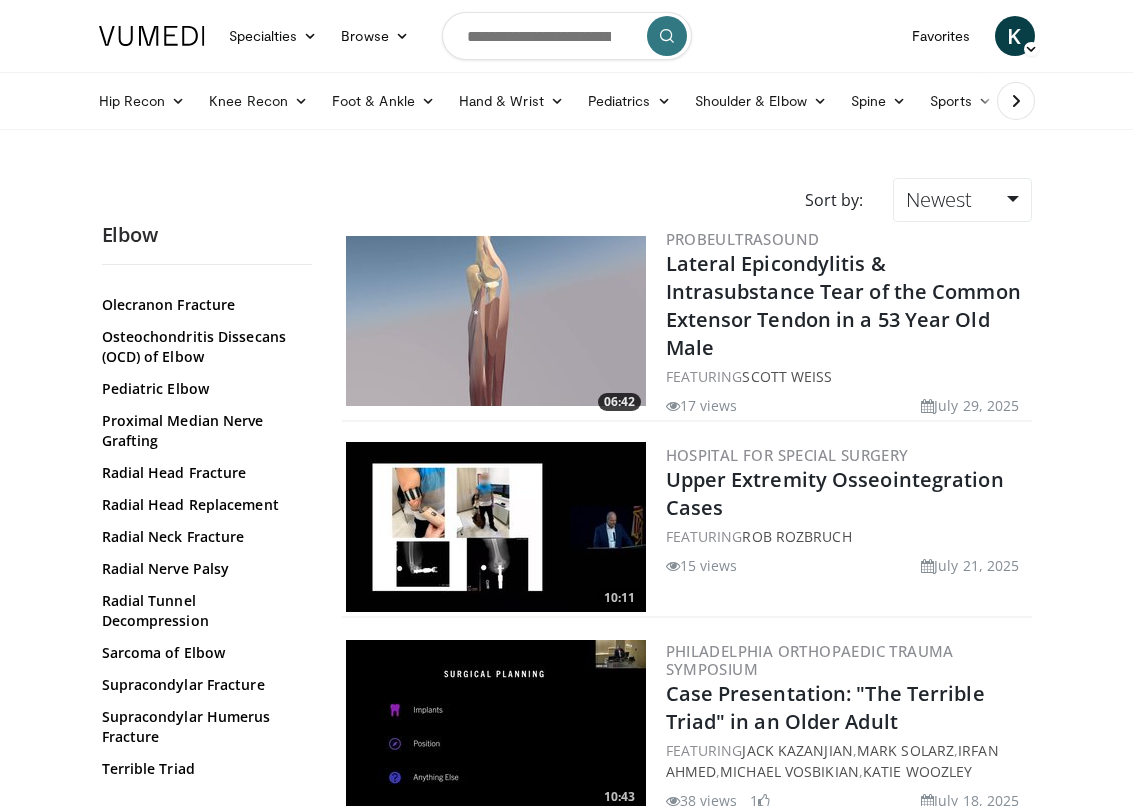 click on "Brachial Plexus
Capitellum Fracture
Coronoid Fractures
Distal Biceps Reconstruction
Distal Biceps Repair
Distal Humerus Fracture
Distal Triceps Repair
Double Fascicular Transfer
Elbow Anatomy
Elbow Approaches
Elbow Arthritis
Elbow Arthroscopy
Elbow Contracture Release
Elbow Dislocation
Elbow Exam
Elbow Fracture
Elbow Fracture Dislocation
Elbow Instability
Elbow Loose Body
Elbow MRI
Elbow Plica
Elbow Rehab
Elbow Ultrasound
Essex-Lopresti Injury
Extensor Carpi Ulnaris (ECU)
Flex Digitorum Superficialis (FDS)" at bounding box center (204, -57) 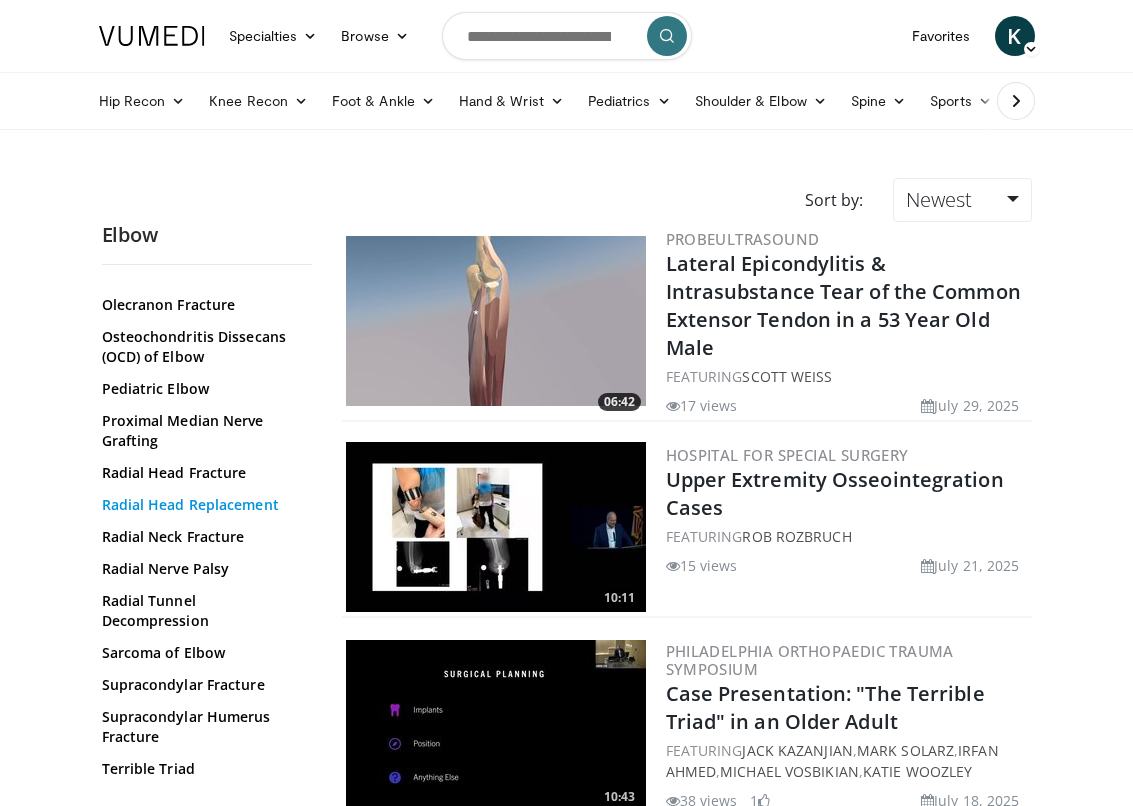click on "Radial Head Replacement" at bounding box center [202, 505] 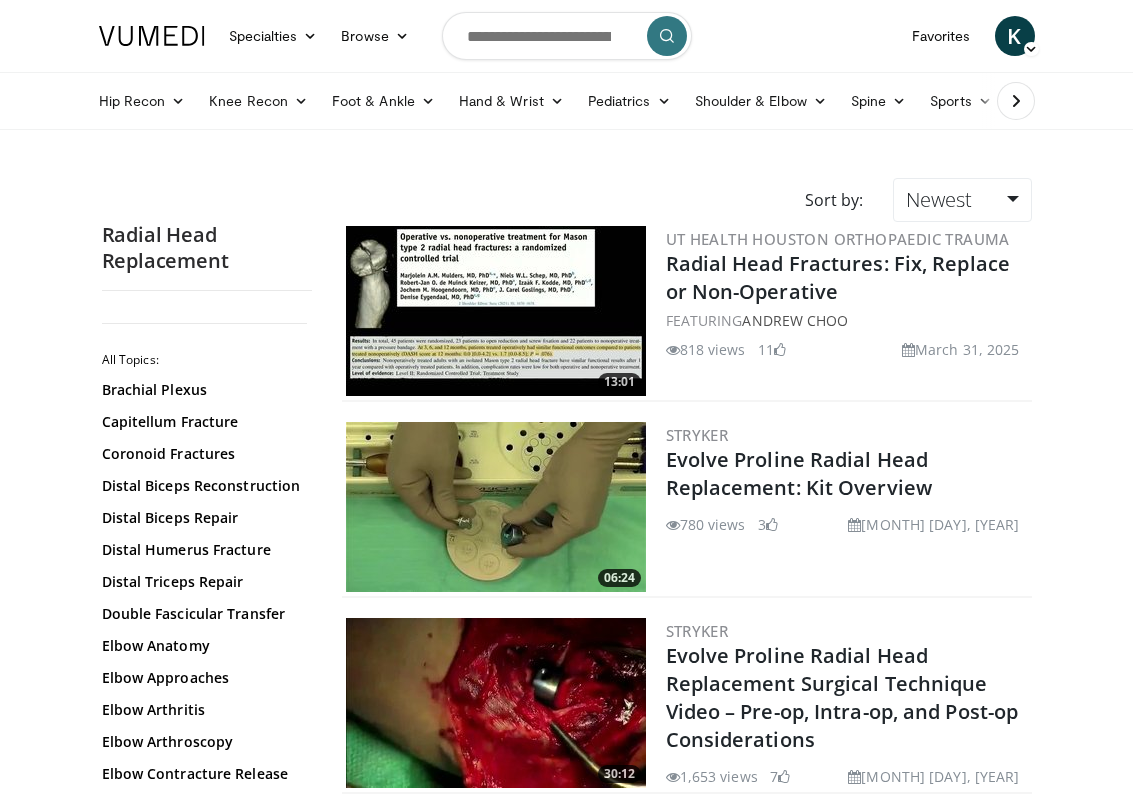 scroll, scrollTop: 0, scrollLeft: 0, axis: both 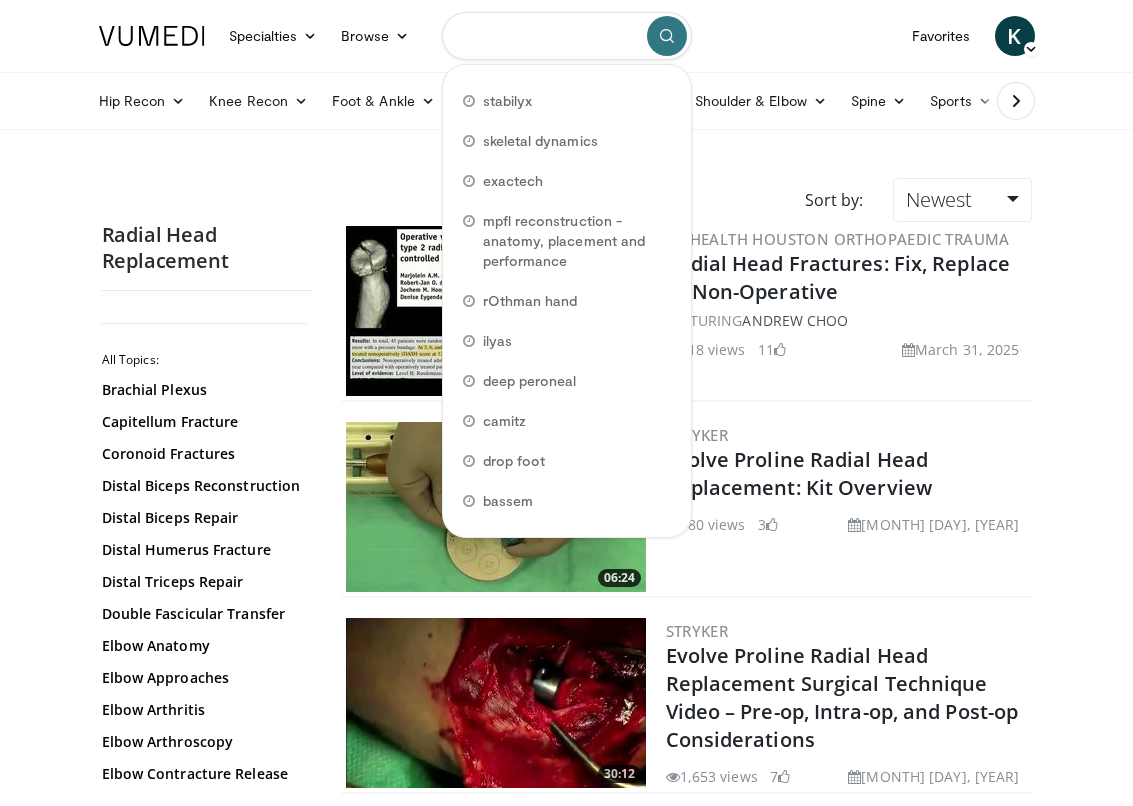 click at bounding box center [567, 36] 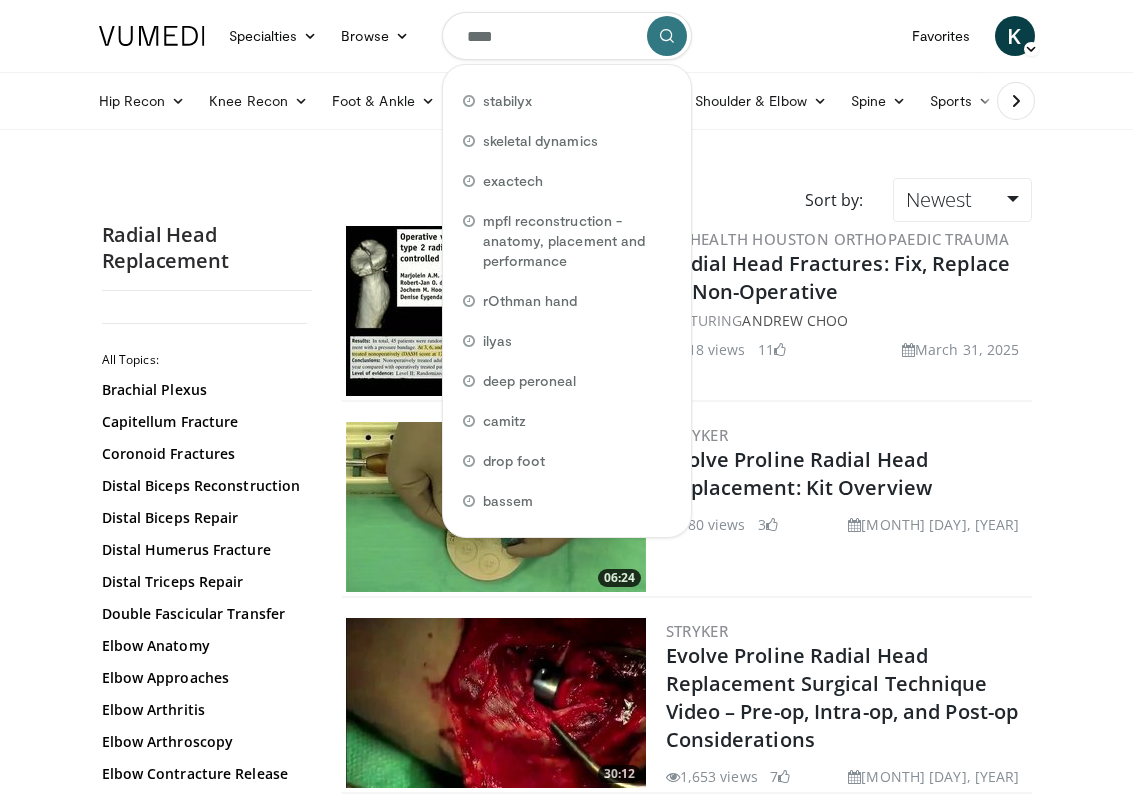 type on "*****" 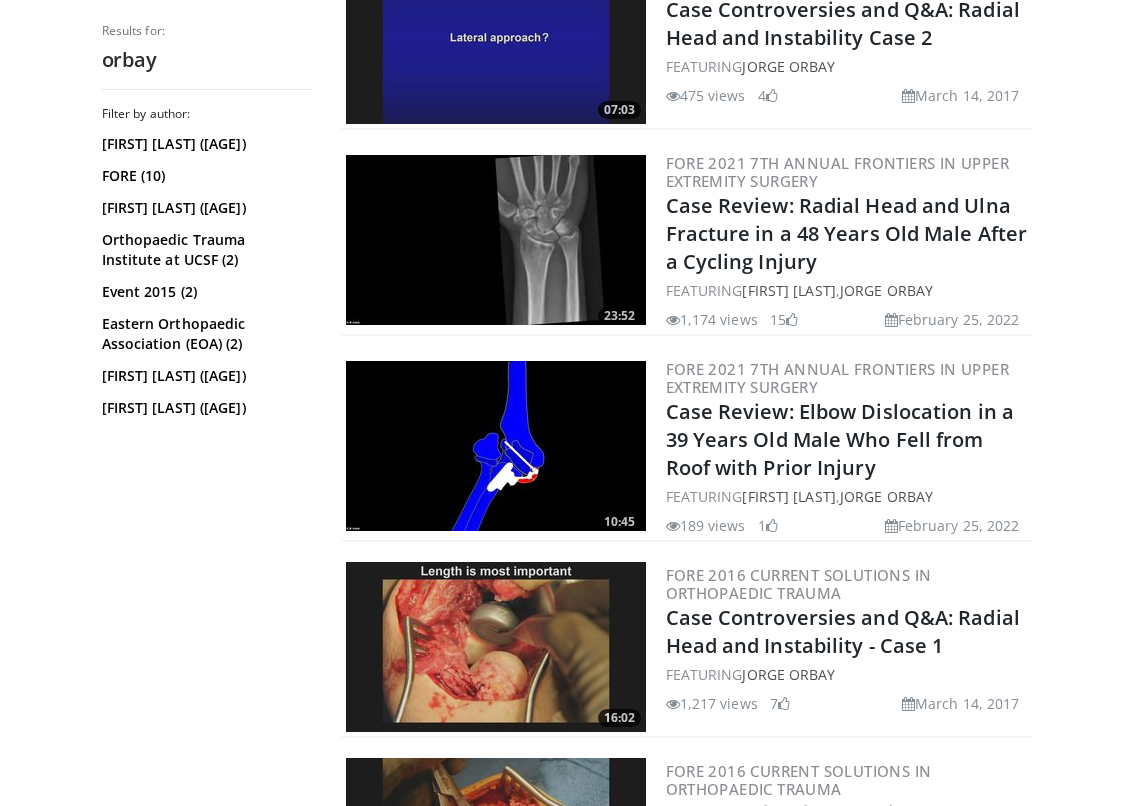 scroll, scrollTop: 2821, scrollLeft: 0, axis: vertical 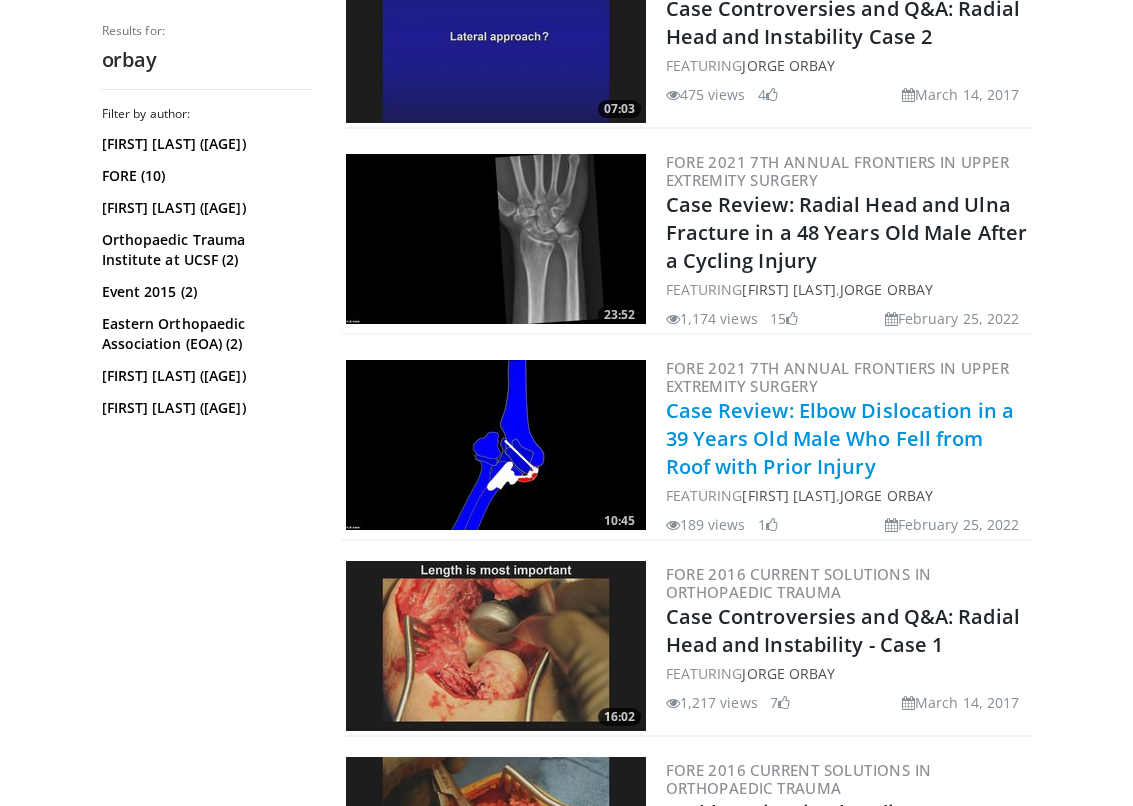 click on "Case Review: Elbow Dislocation in a 39 Years Old Male Who Fell from Roof with Prior Injury" at bounding box center [840, 438] 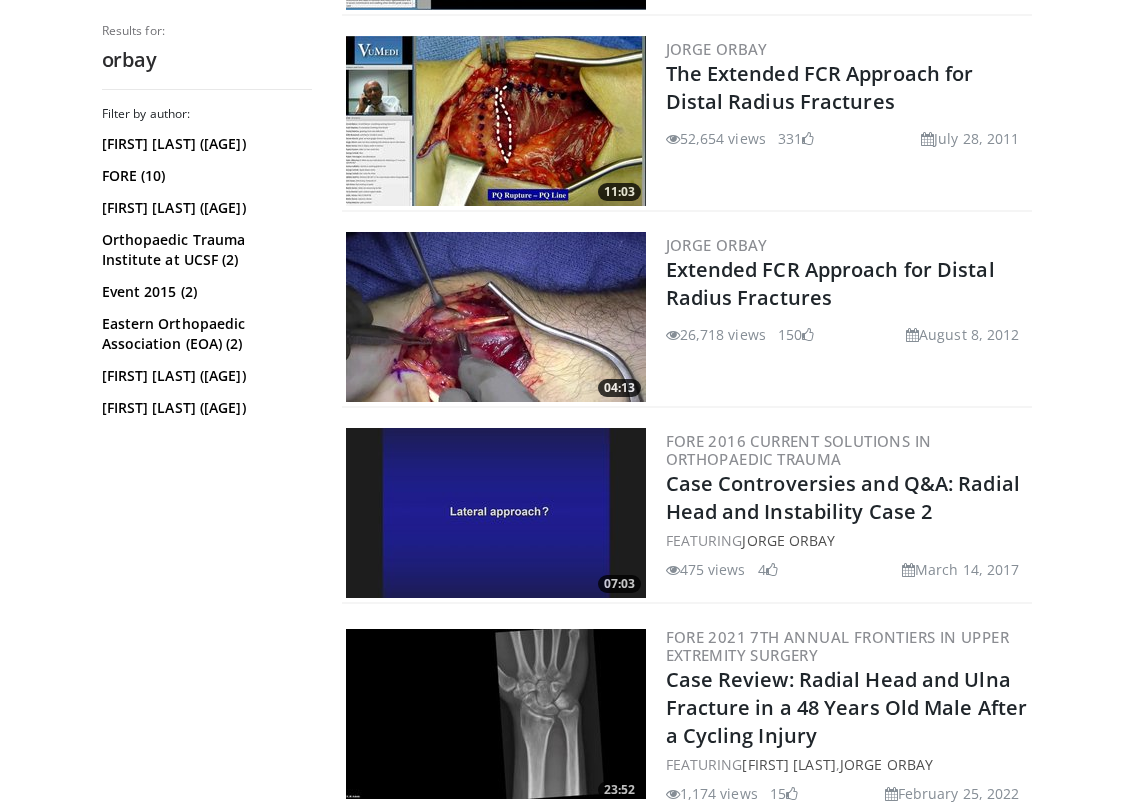 scroll, scrollTop: 2344, scrollLeft: 0, axis: vertical 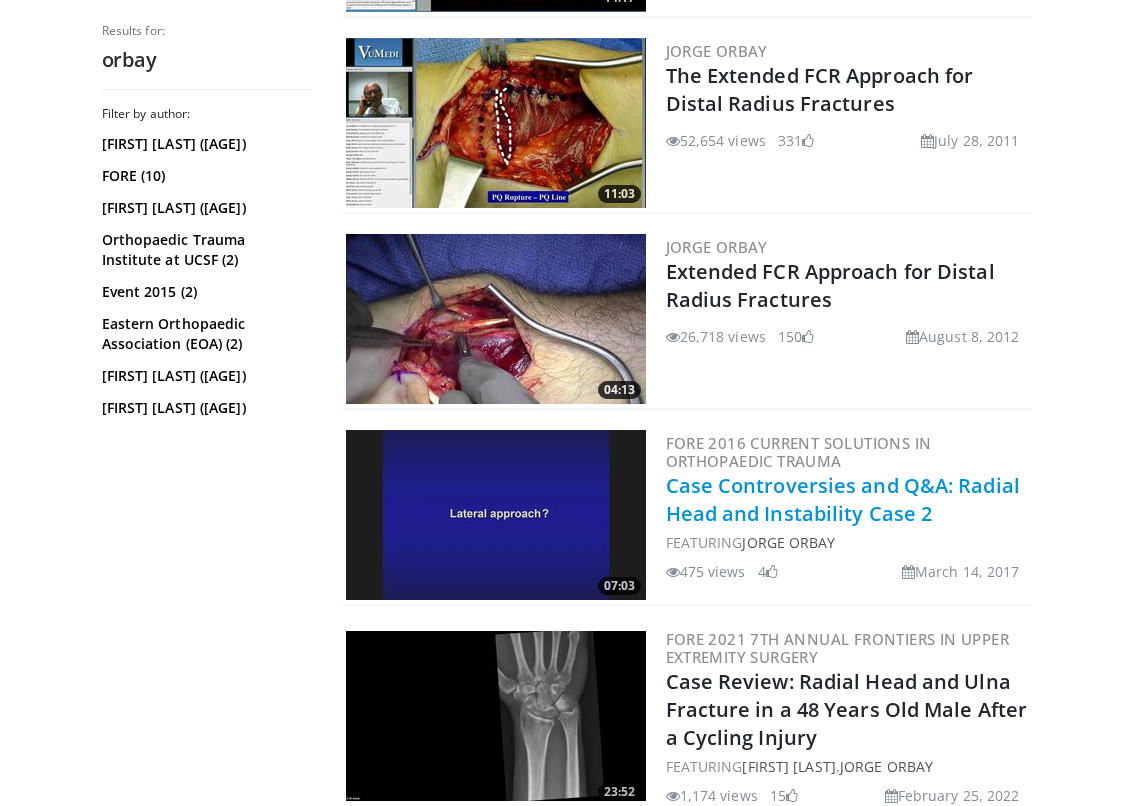 click on "Case Controversies and Q&A: Radial Head and Instability Case 2" at bounding box center (843, 499) 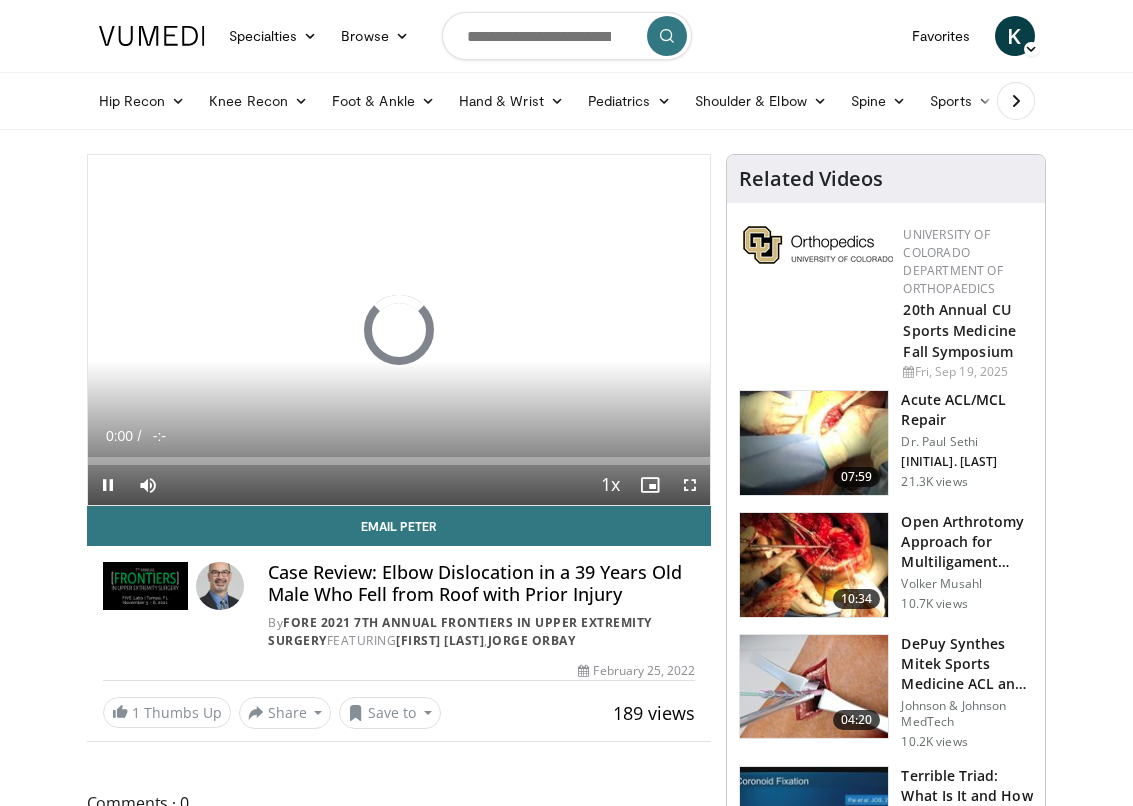 scroll, scrollTop: 0, scrollLeft: 0, axis: both 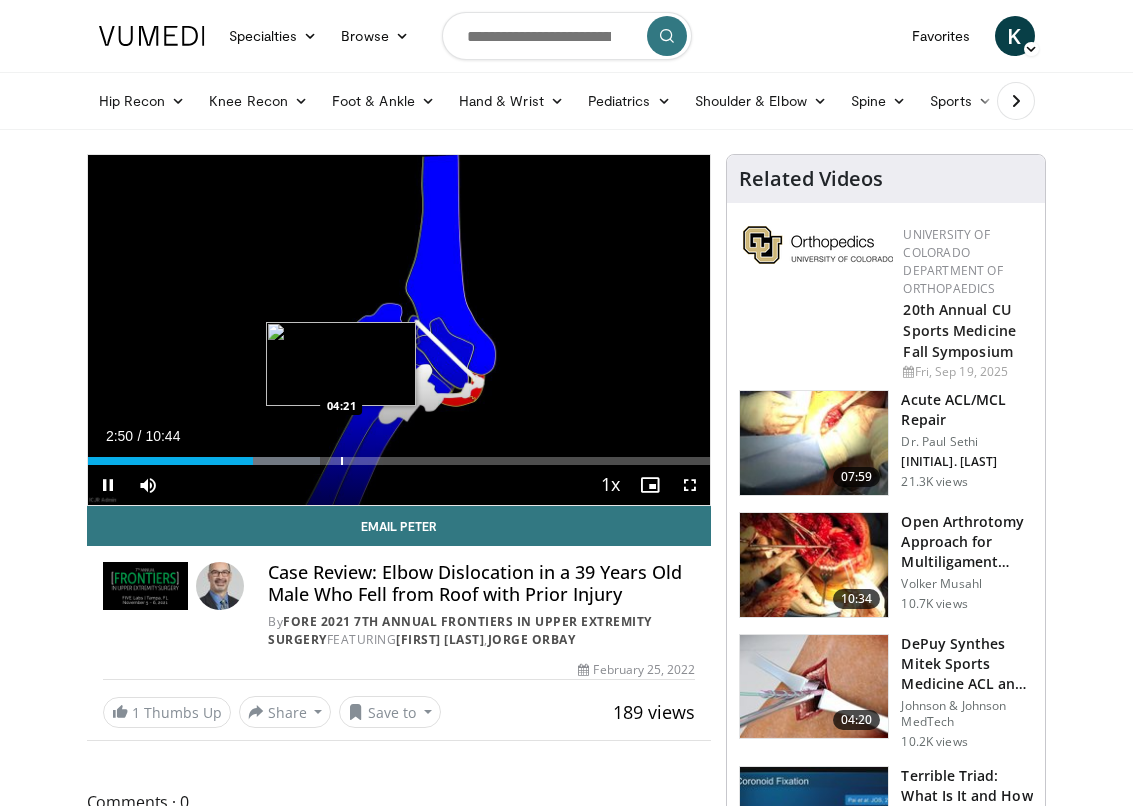 click at bounding box center [342, 461] 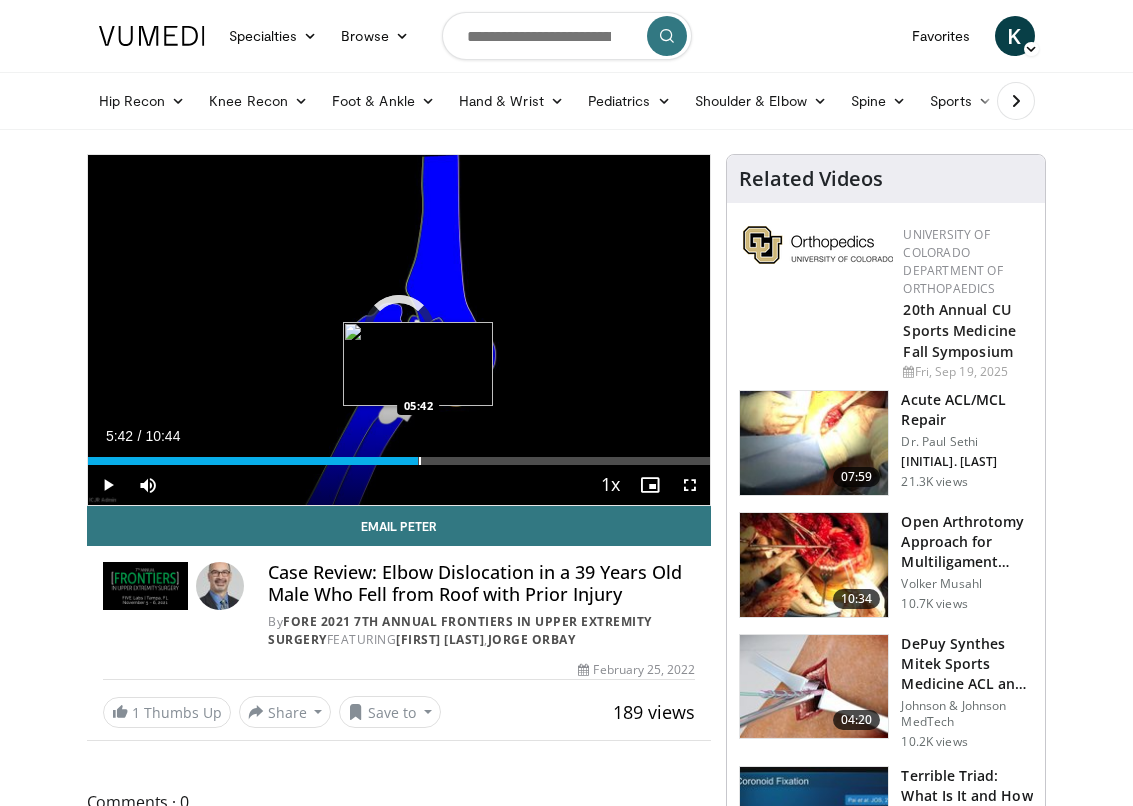 click at bounding box center (420, 461) 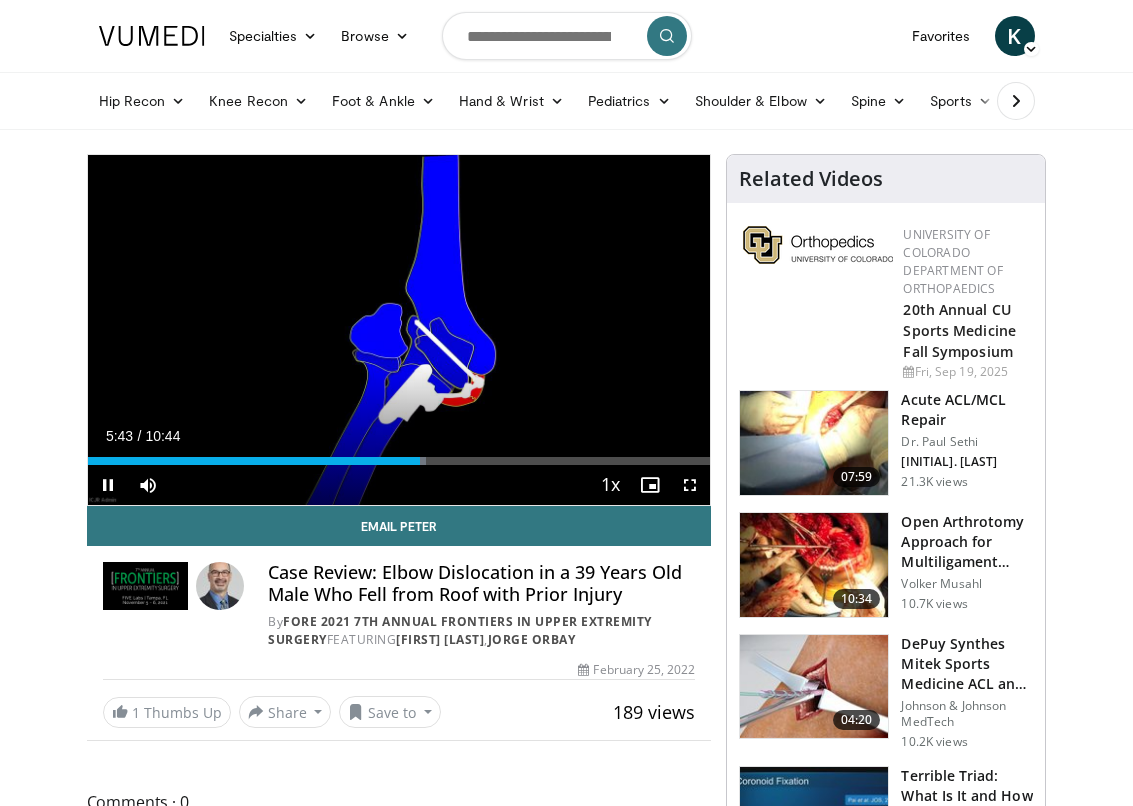 click on "Current Time  5:43 / Duration  10:44 Pause Skip Backward Skip Forward Mute Loaded :  54.34% 05:43 05:42 Stream Type  LIVE Seek to live, currently behind live LIVE   1x Playback Rate 0.5x 0.75x 1x , selected 1.25x 1.5x 1.75x 2x Chapters Chapters Descriptions descriptions off , selected Captions captions off , selected Audio Track en (Main) , selected Fullscreen Enable picture-in-picture mode" at bounding box center (399, 485) 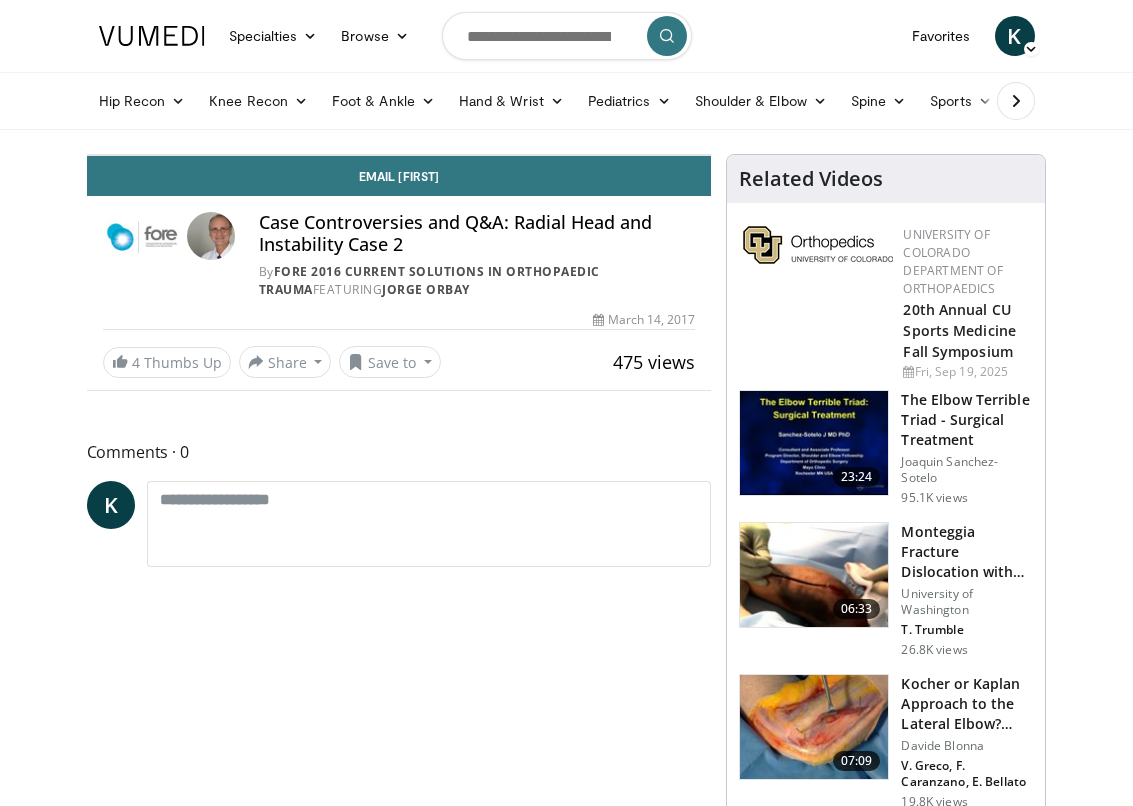 scroll, scrollTop: 0, scrollLeft: 0, axis: both 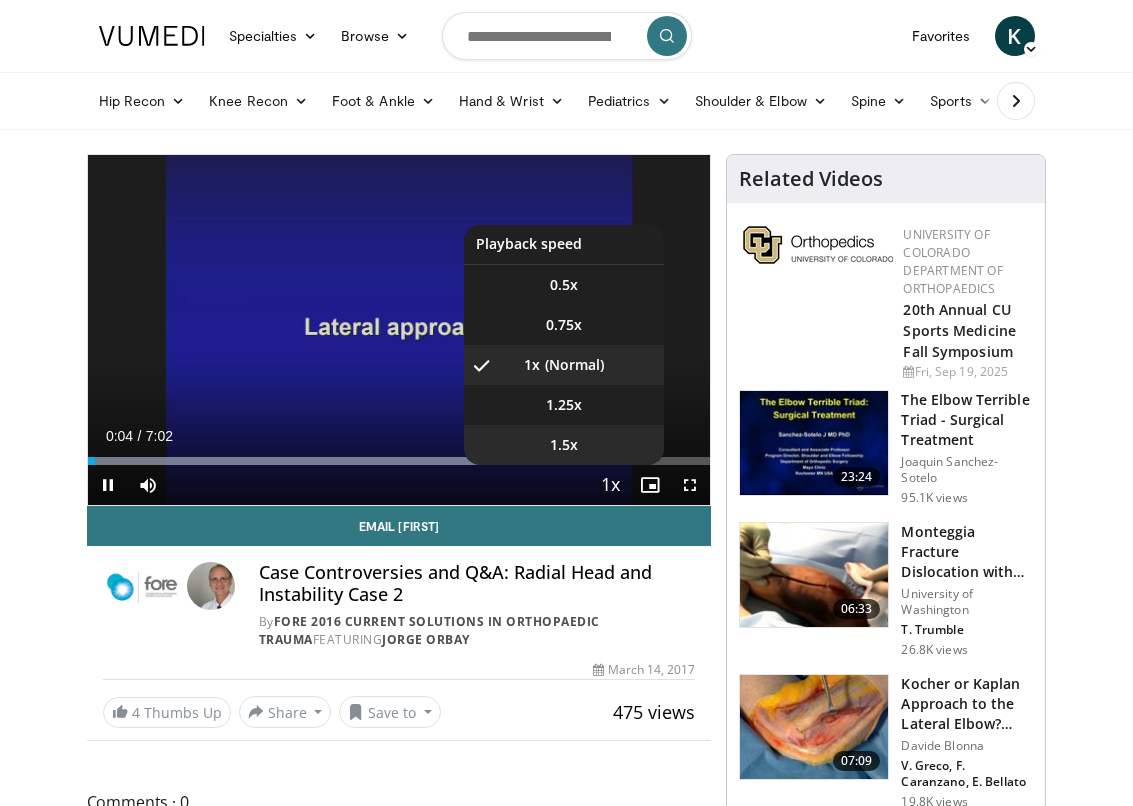 click on "1.5x" at bounding box center [564, 445] 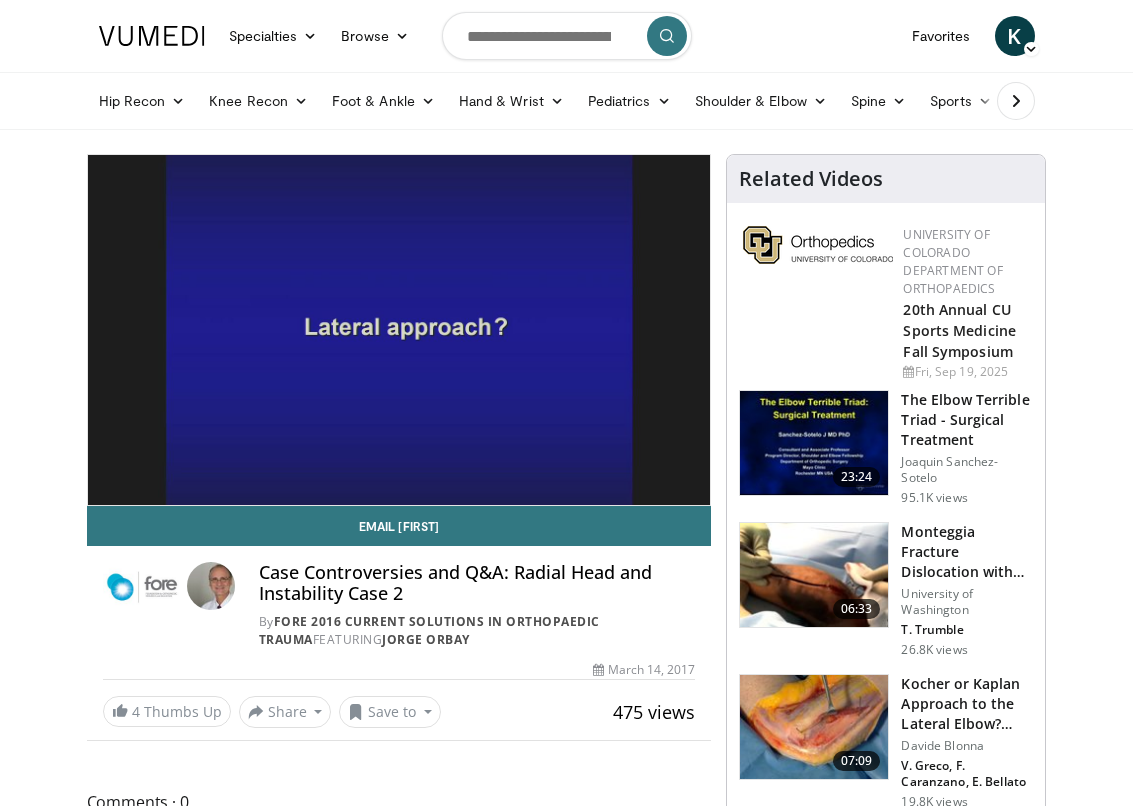 scroll, scrollTop: 0, scrollLeft: 0, axis: both 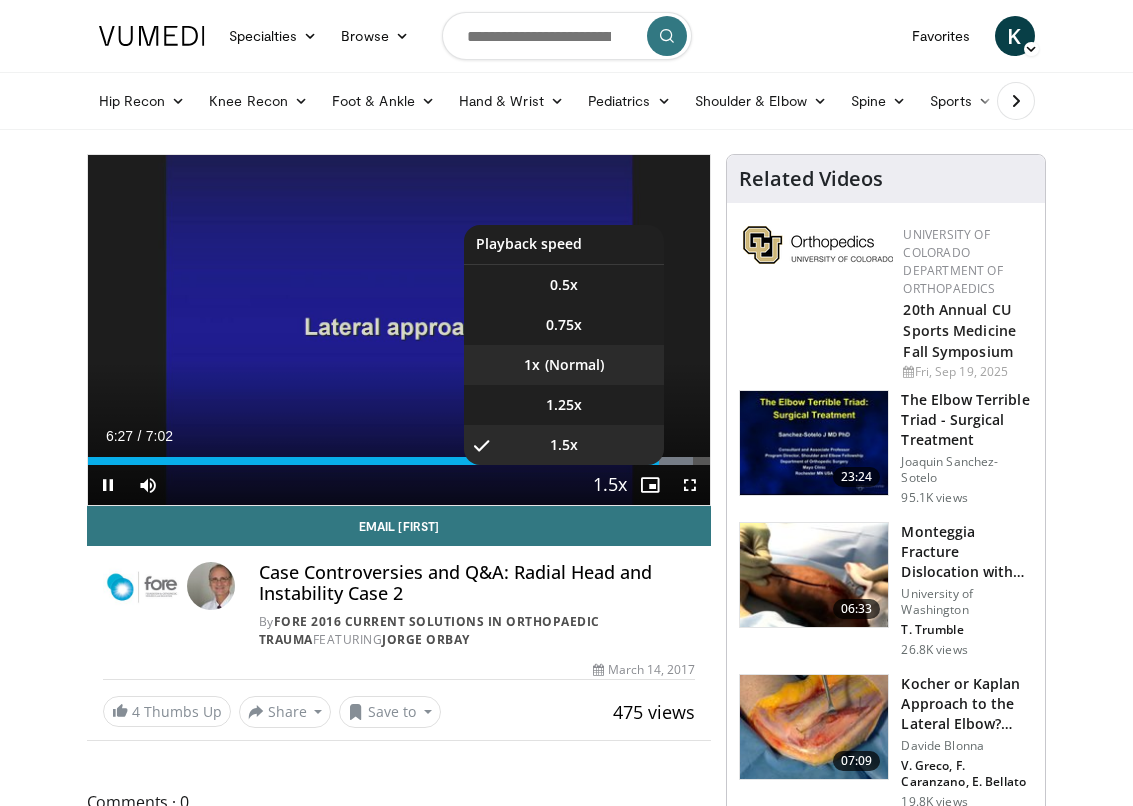 click on "1x" at bounding box center (564, 365) 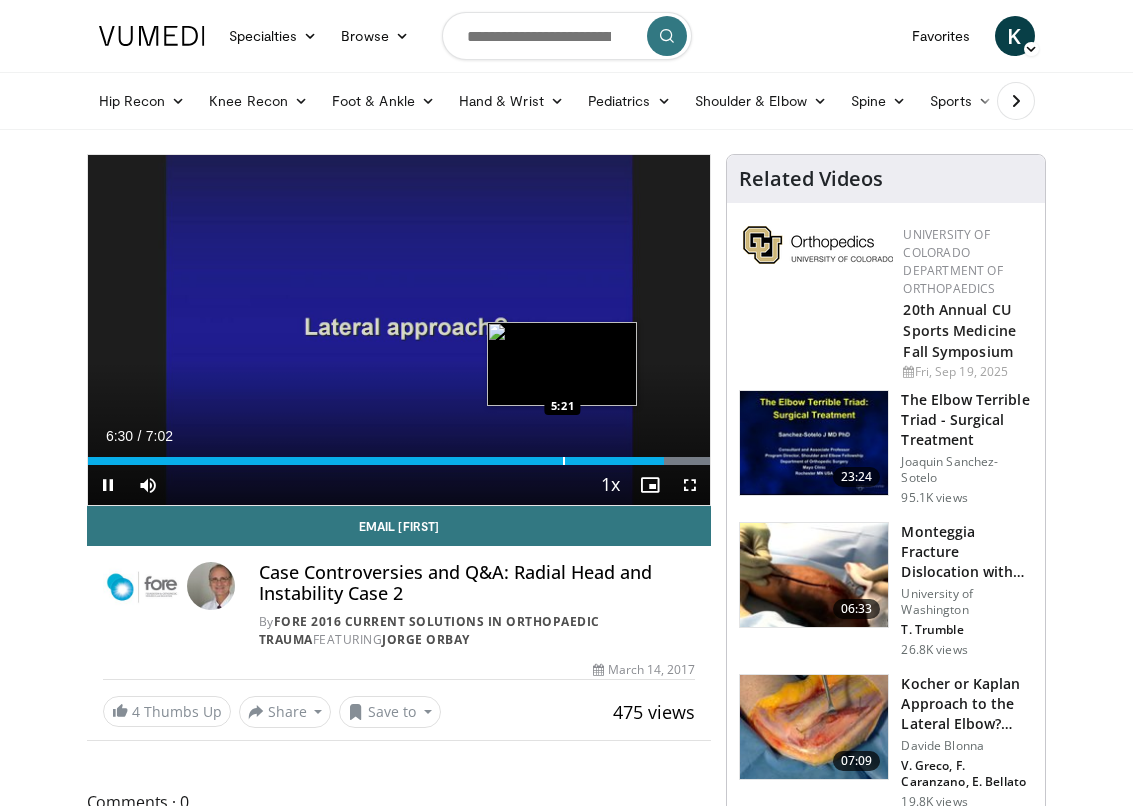 click at bounding box center (564, 461) 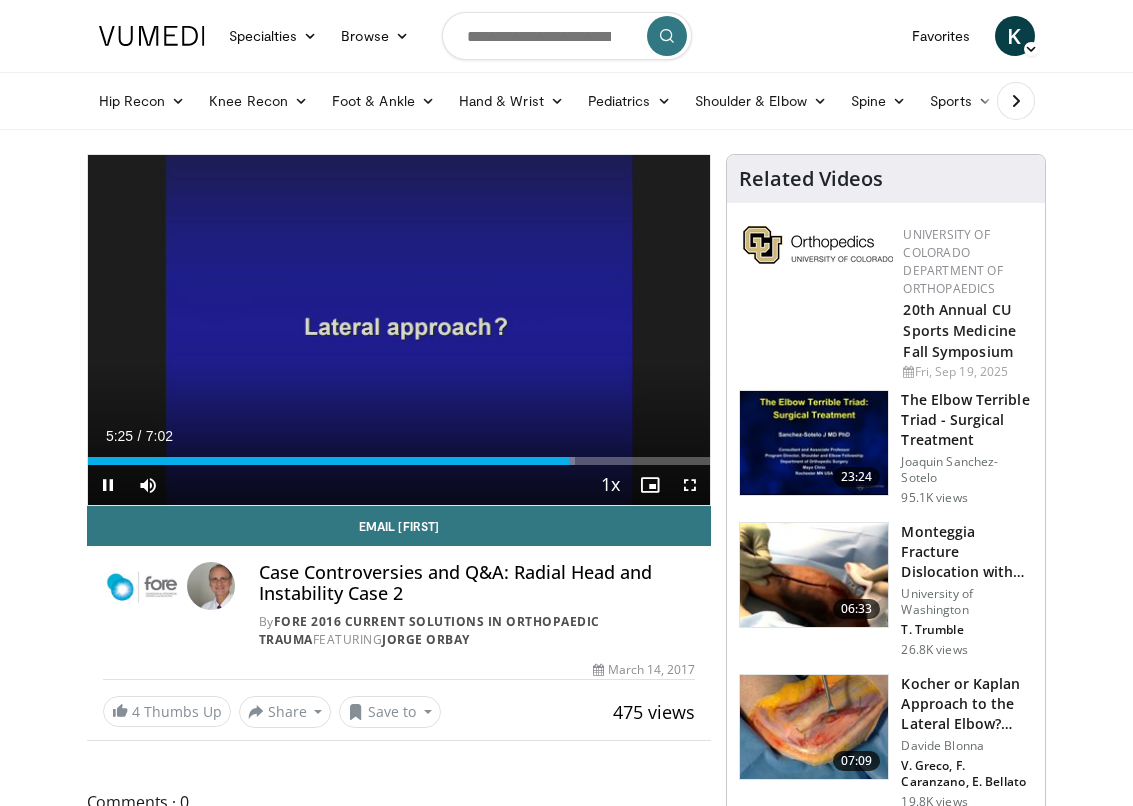 click at bounding box center [690, 485] 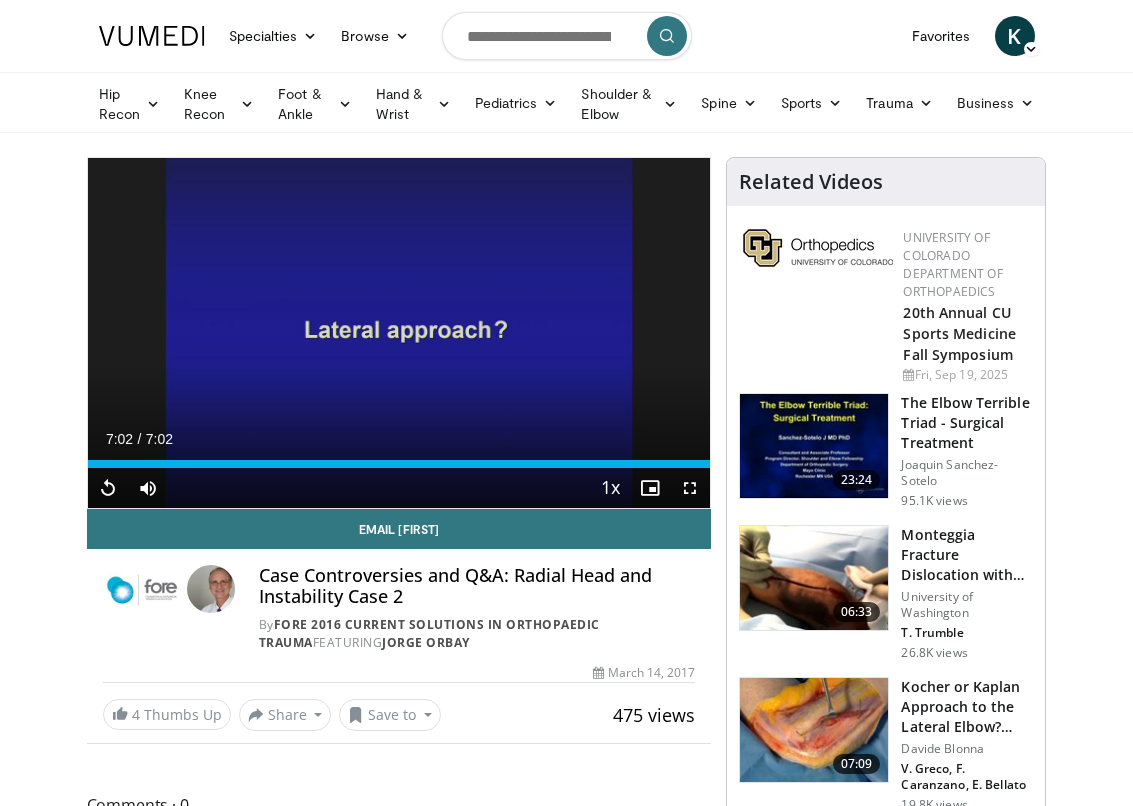 scroll, scrollTop: 81, scrollLeft: 0, axis: vertical 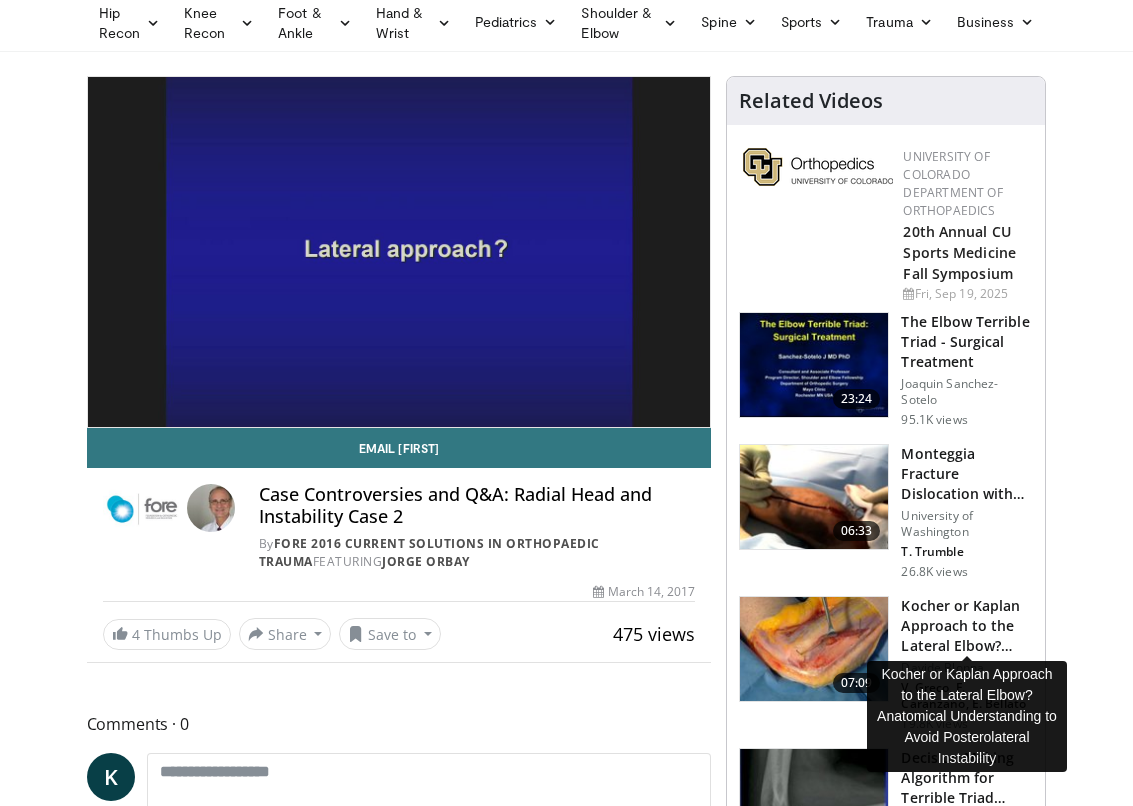 click on "Kocher or Kaplan Approach to the Lateral Elbow? Anatomical Understan…" at bounding box center [967, 626] 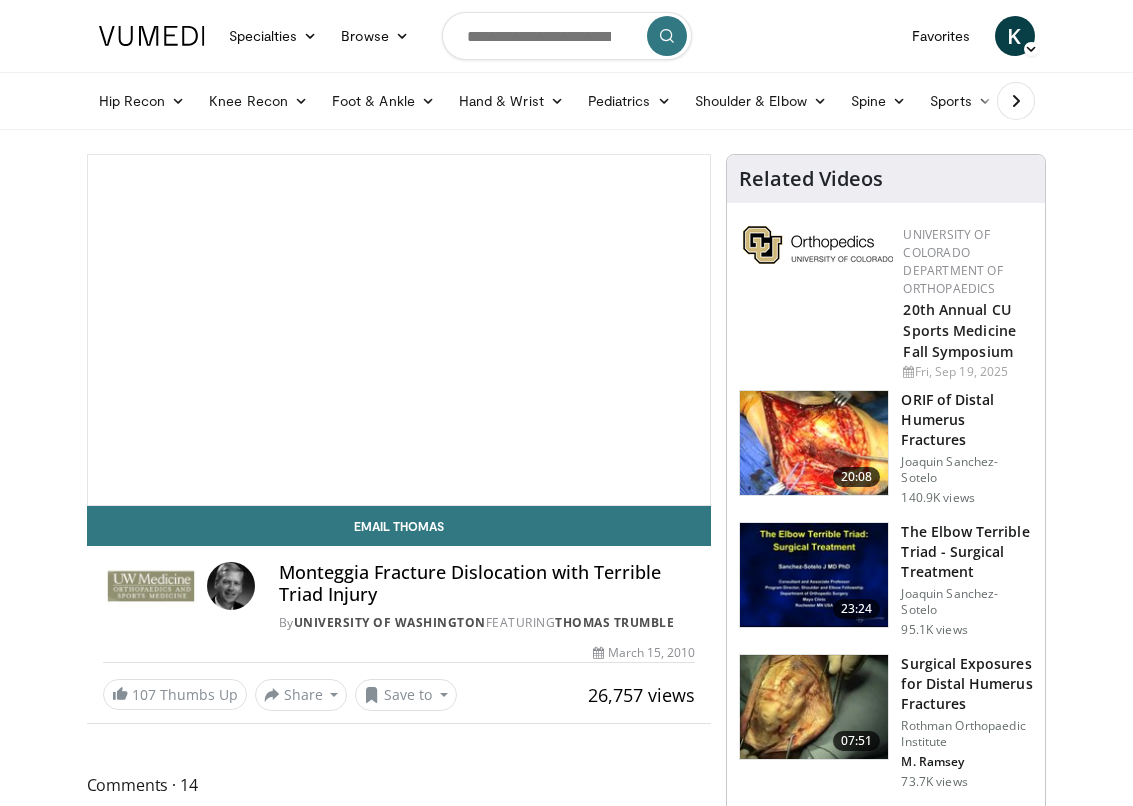 scroll, scrollTop: 3, scrollLeft: 0, axis: vertical 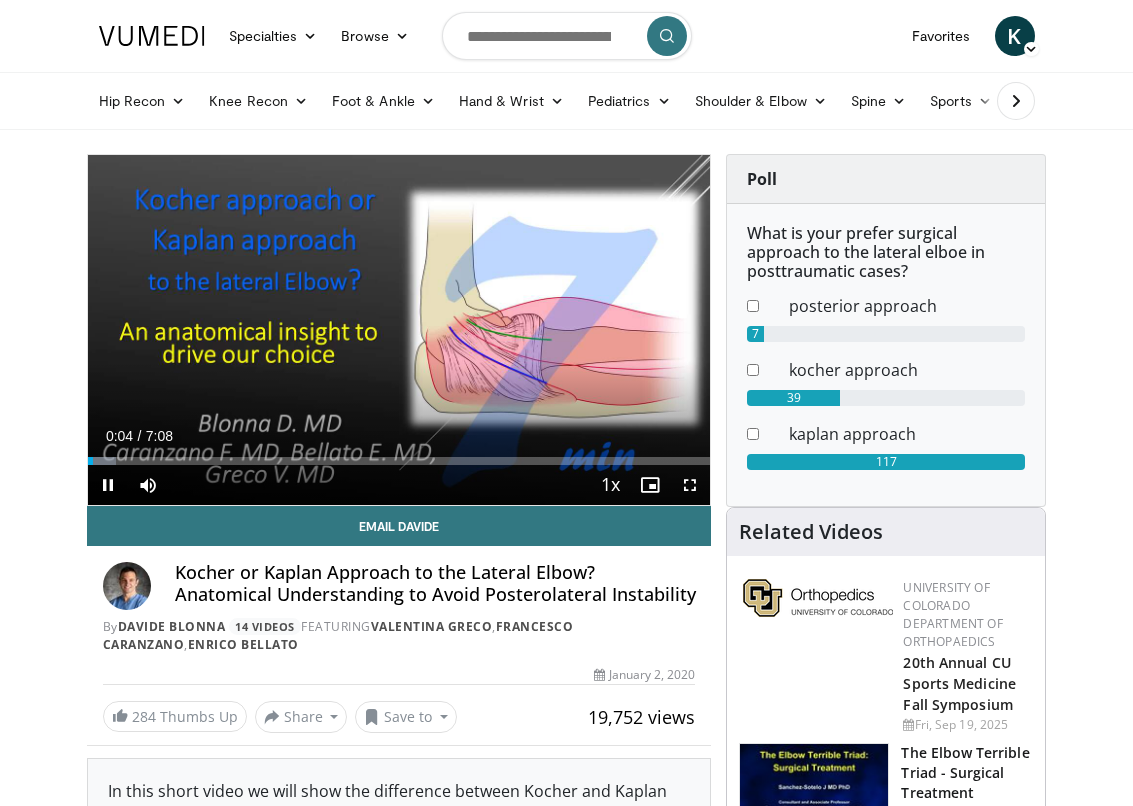 click at bounding box center (690, 485) 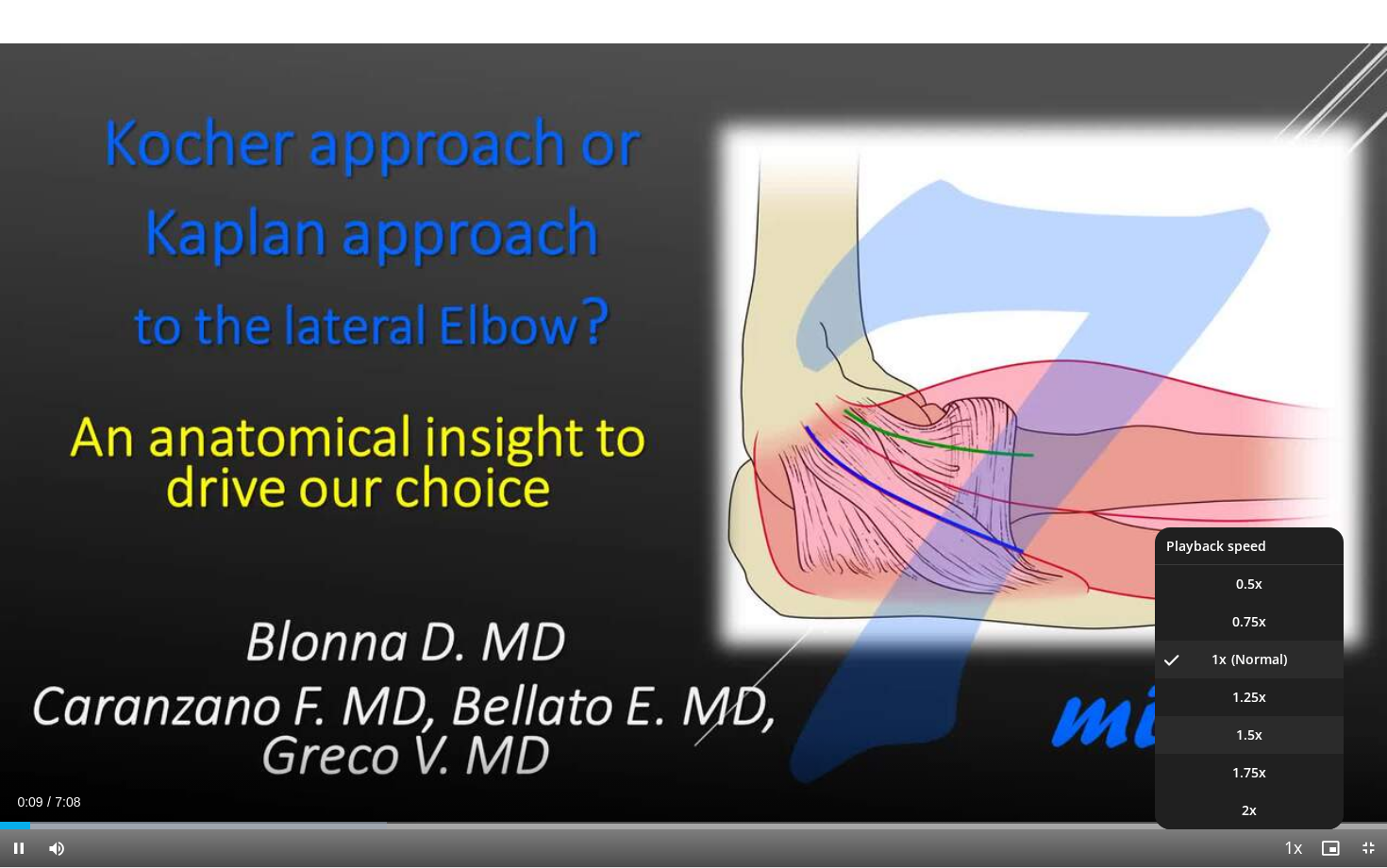 click on "1.5x" at bounding box center [1249, 735] 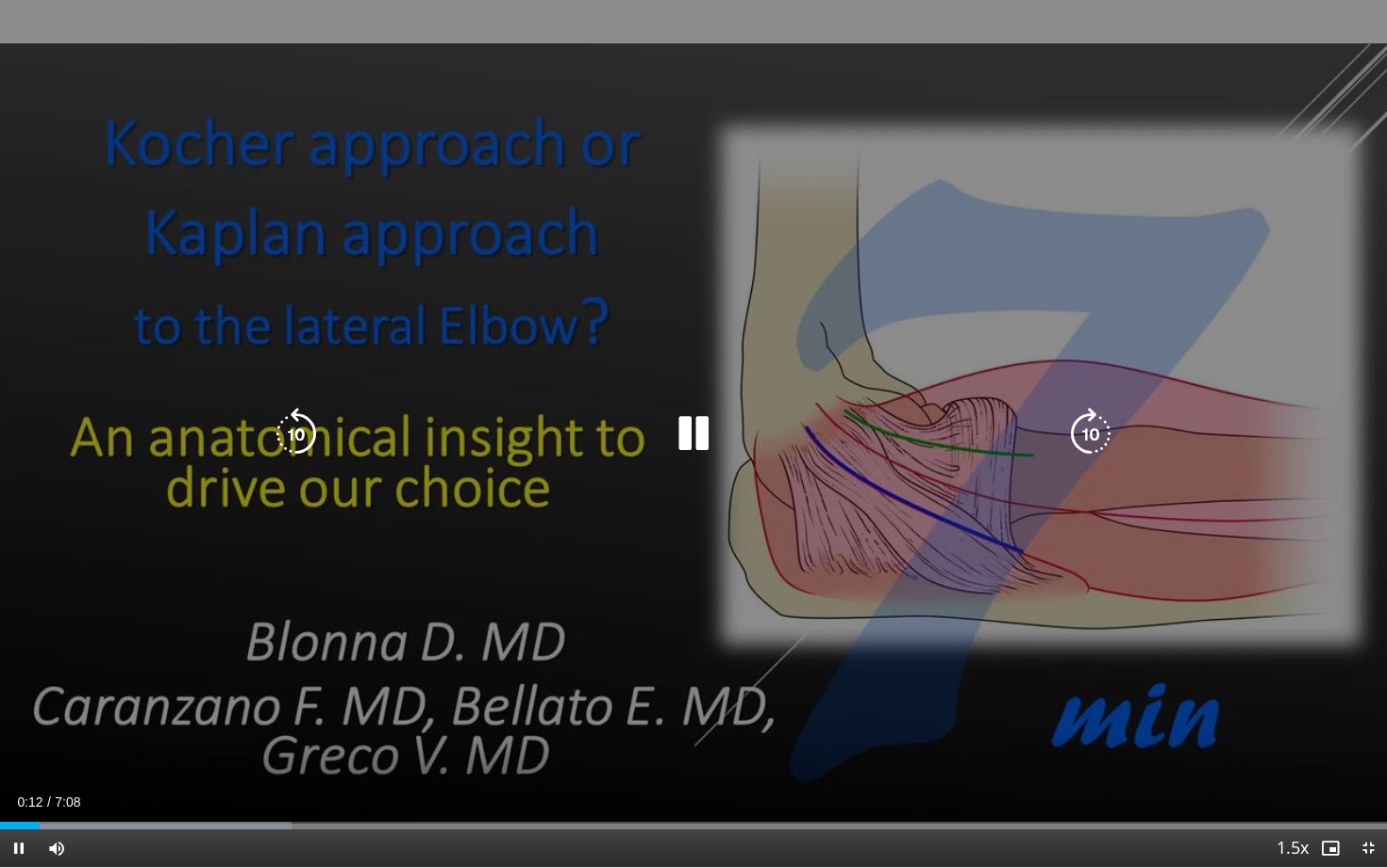 click on "10 seconds
Tap to unmute" at bounding box center [694, 433] 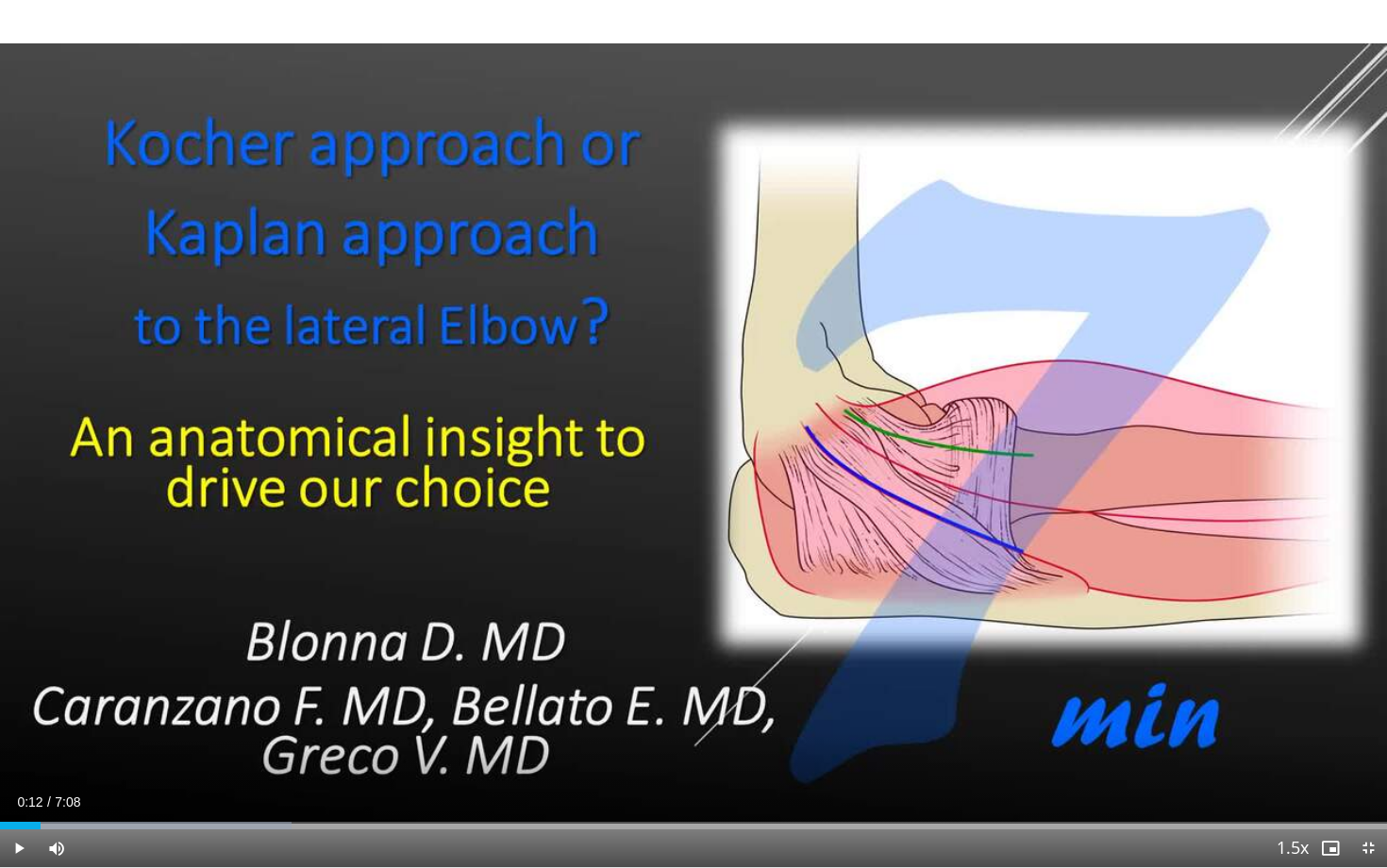click at bounding box center (19, 848) 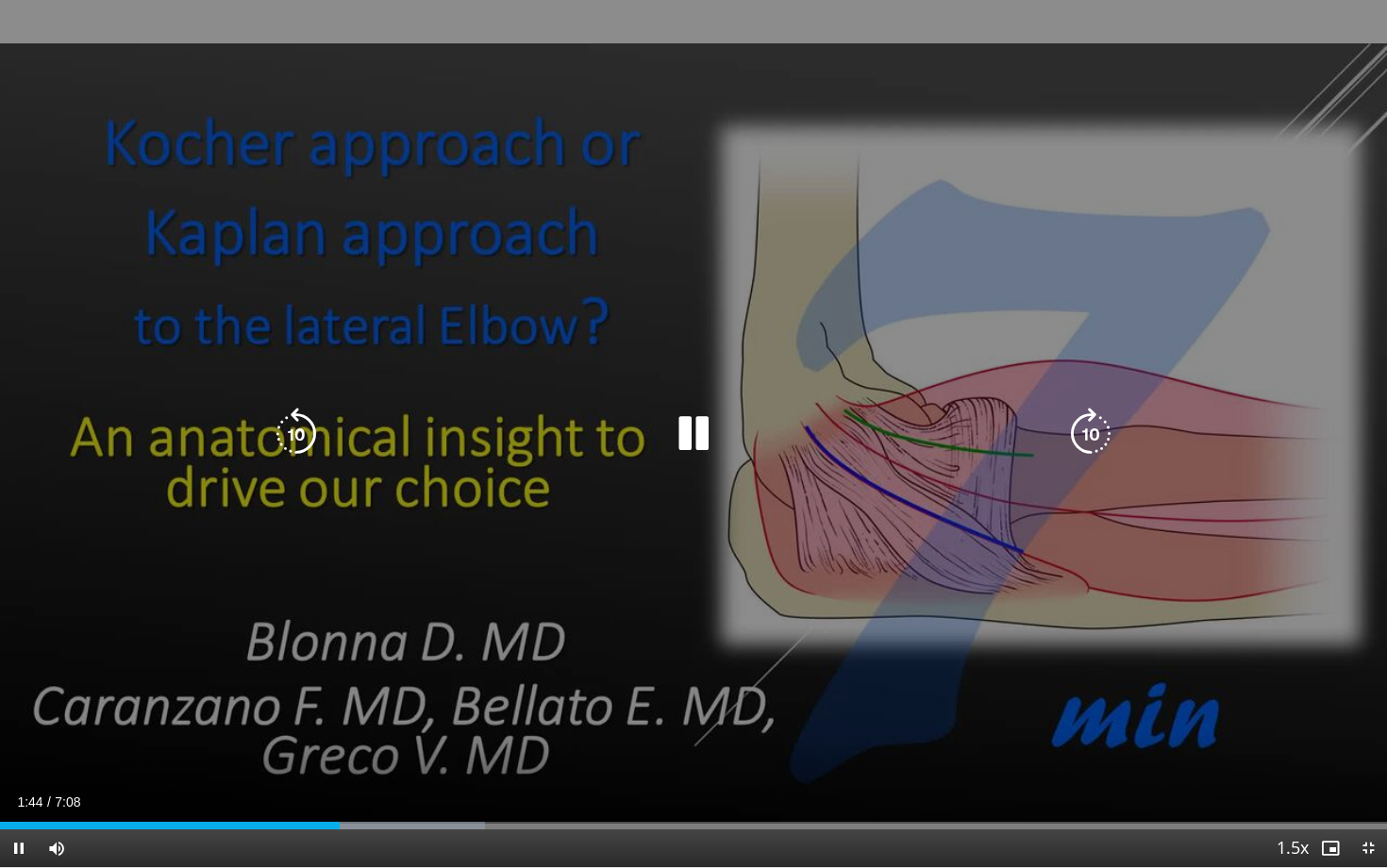 click at bounding box center (694, 434) 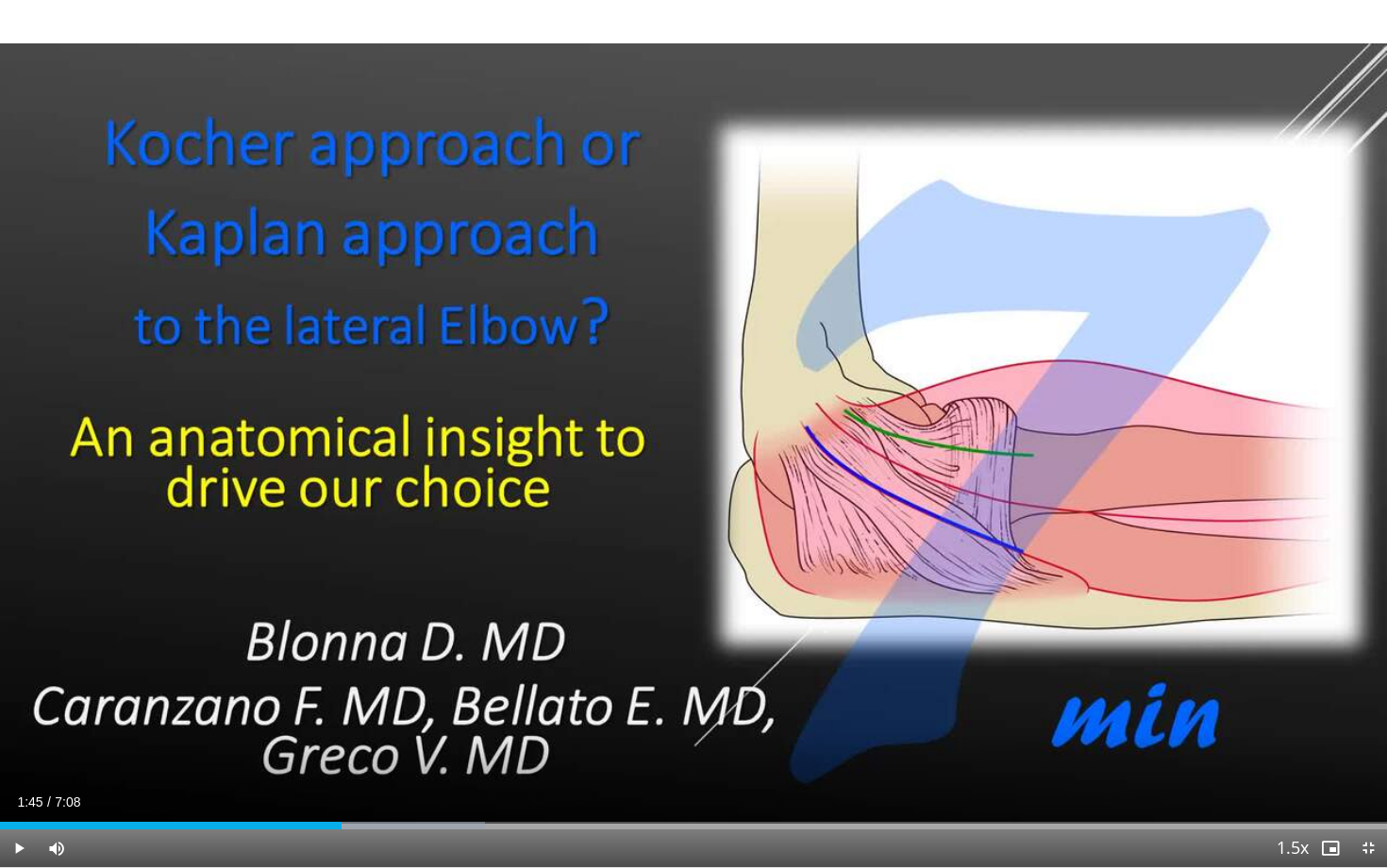 click at bounding box center (19, 848) 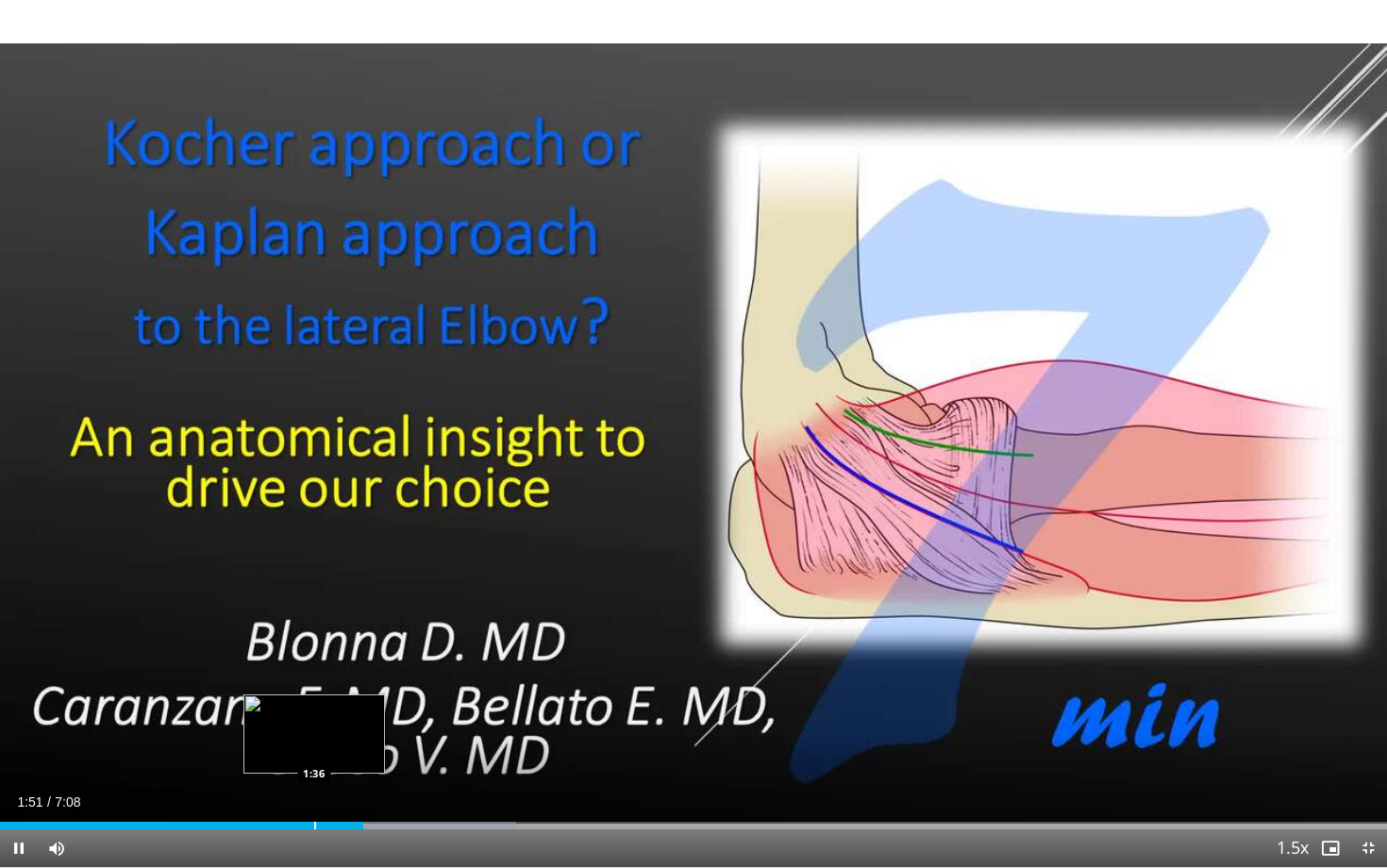 click at bounding box center (315, 826) 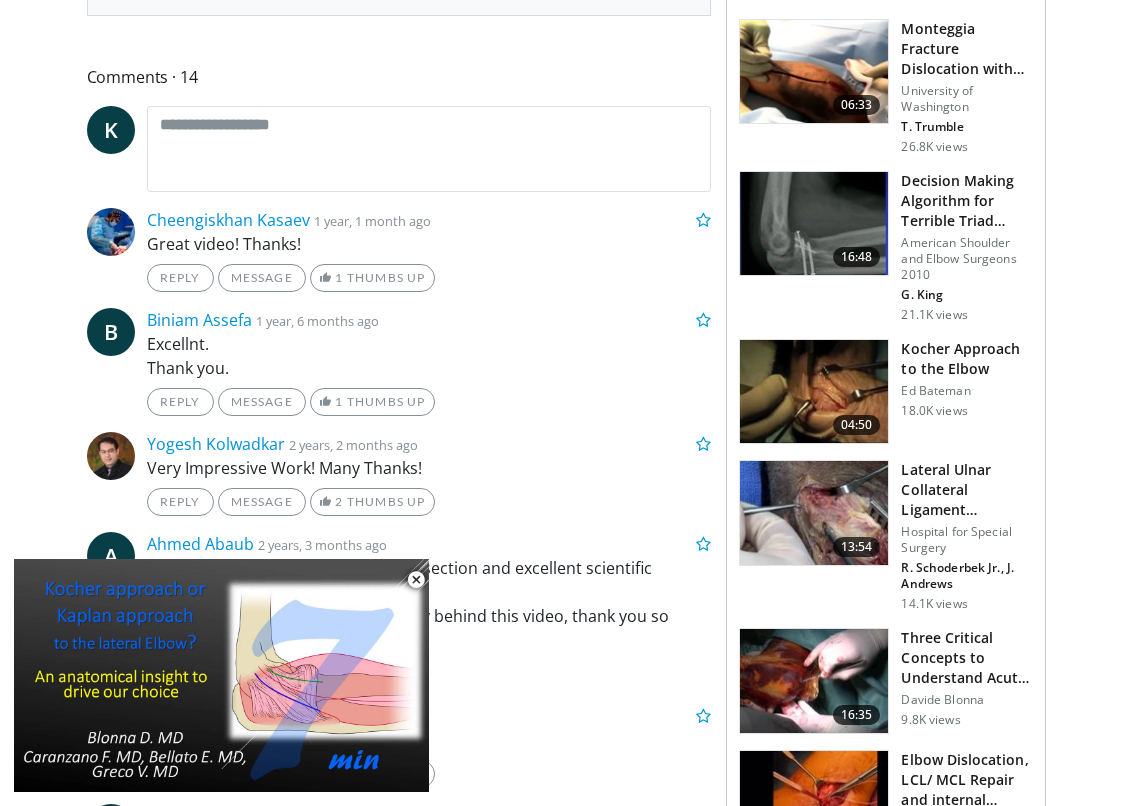 scroll, scrollTop: 860, scrollLeft: 0, axis: vertical 